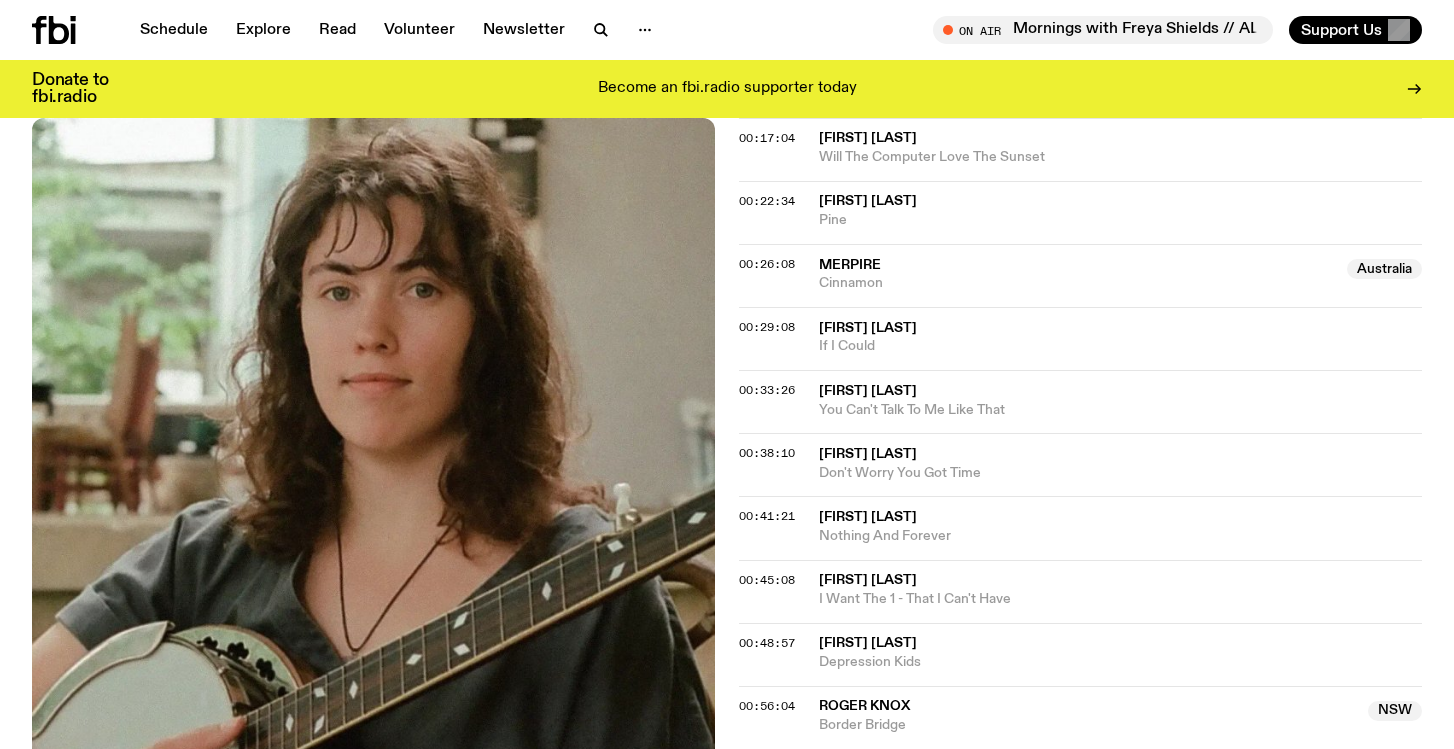 scroll, scrollTop: 874, scrollLeft: 0, axis: vertical 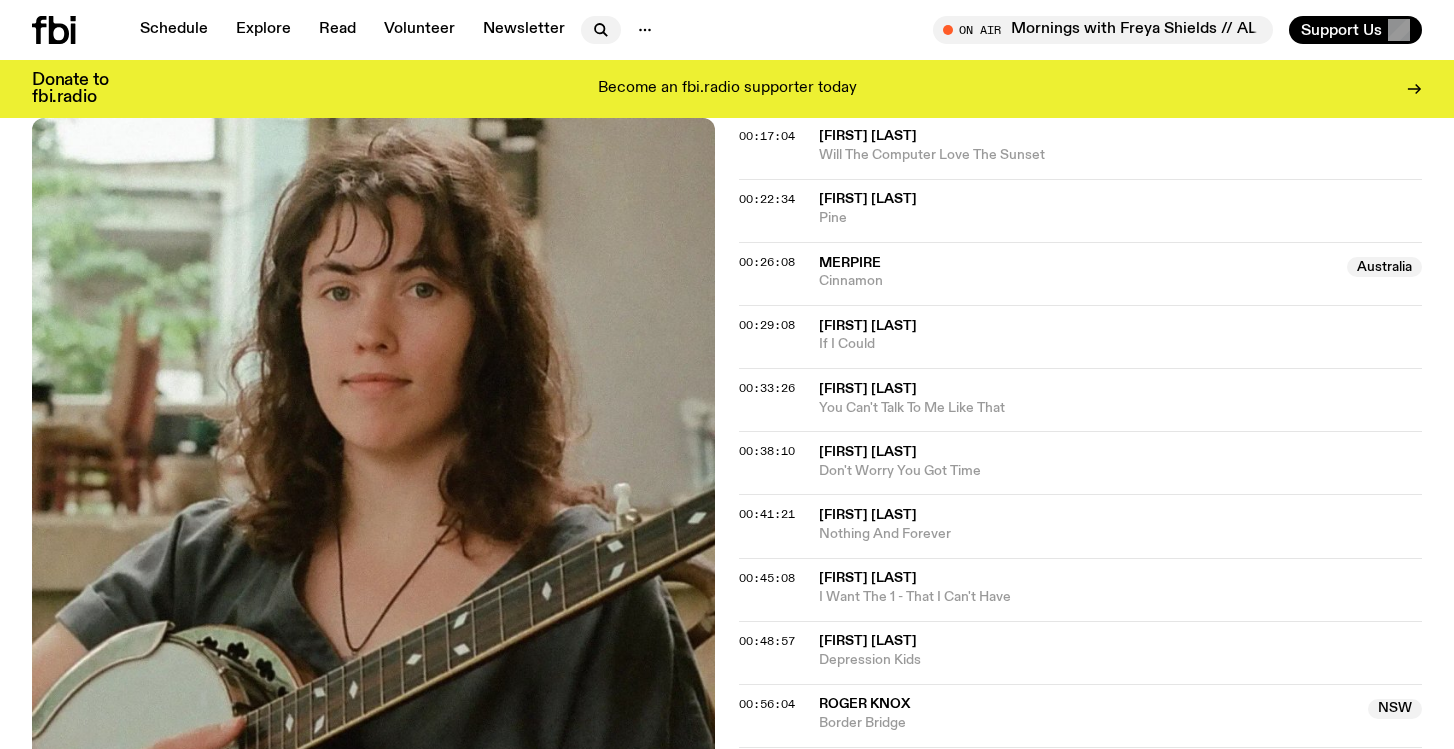 click 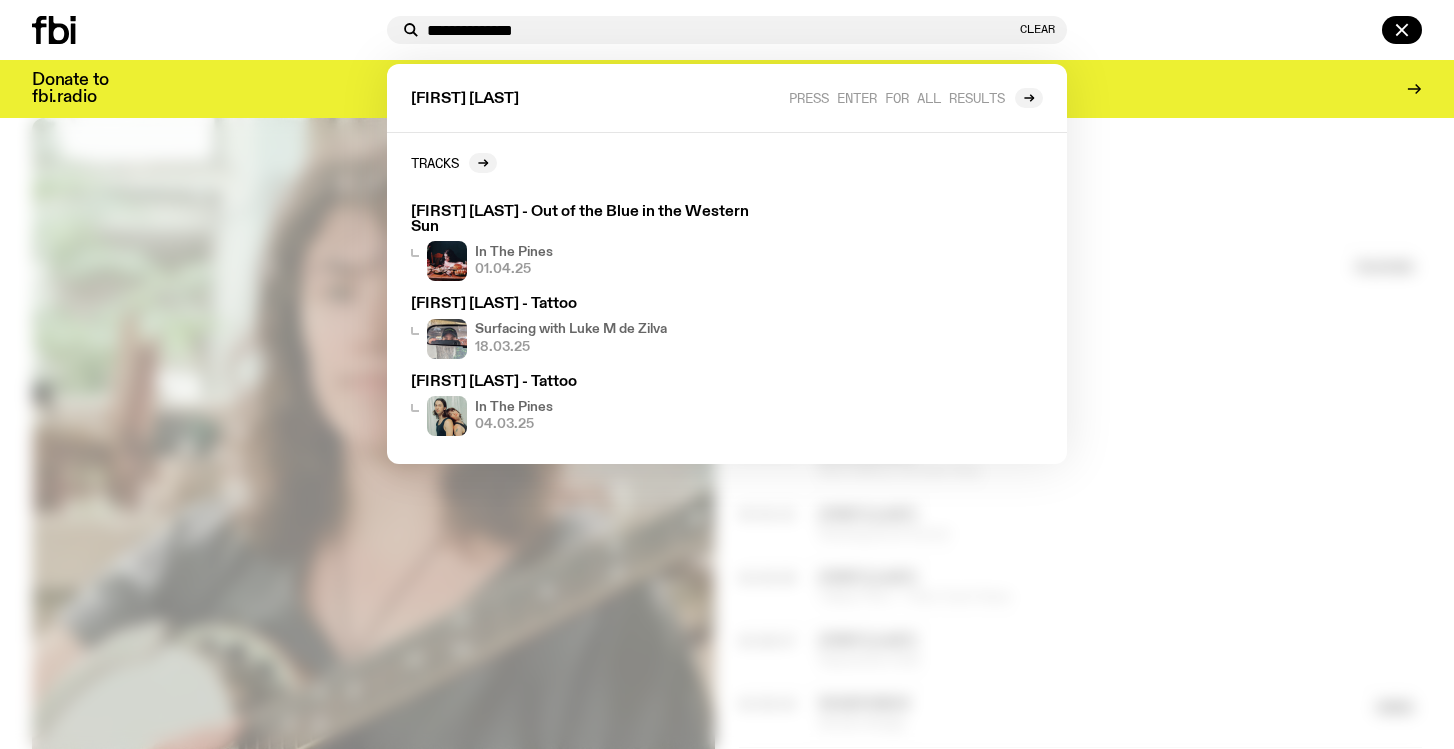 type on "**********" 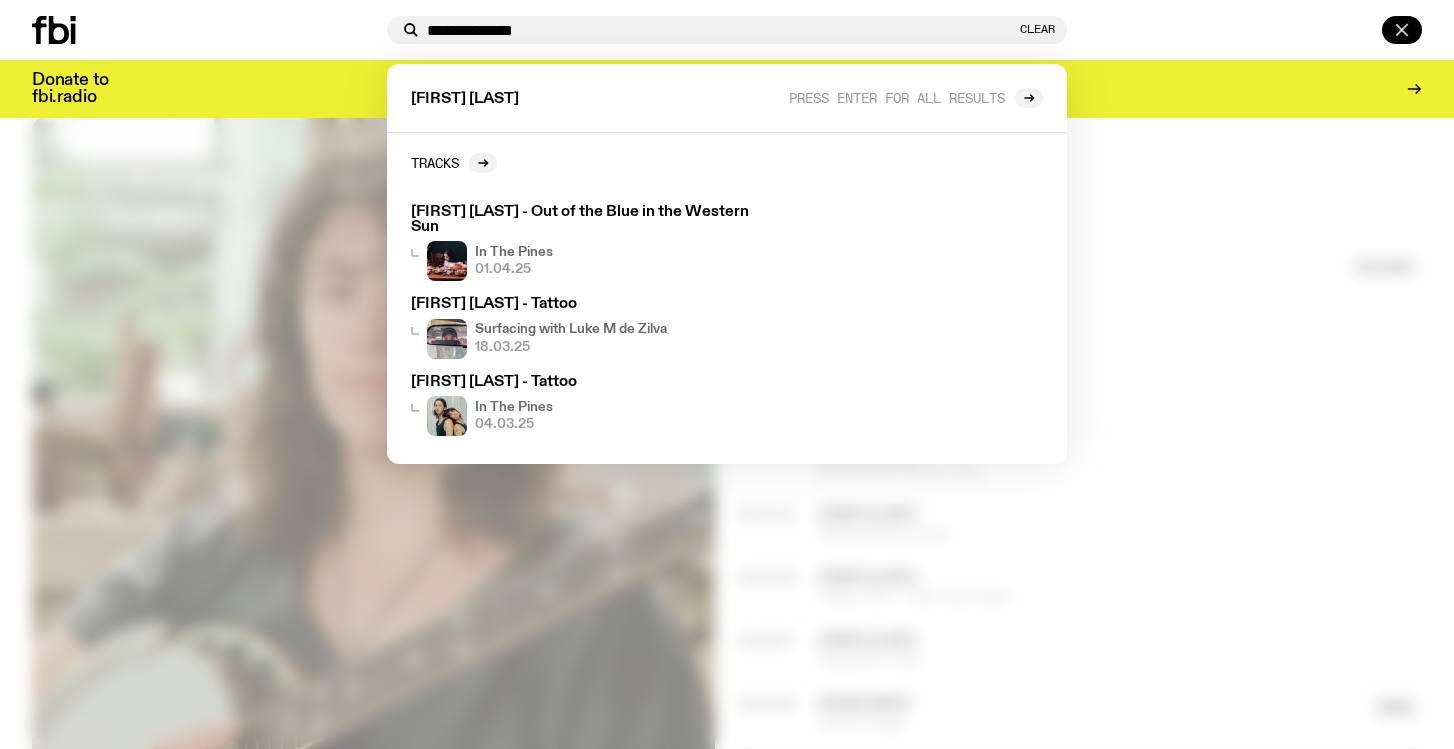 click 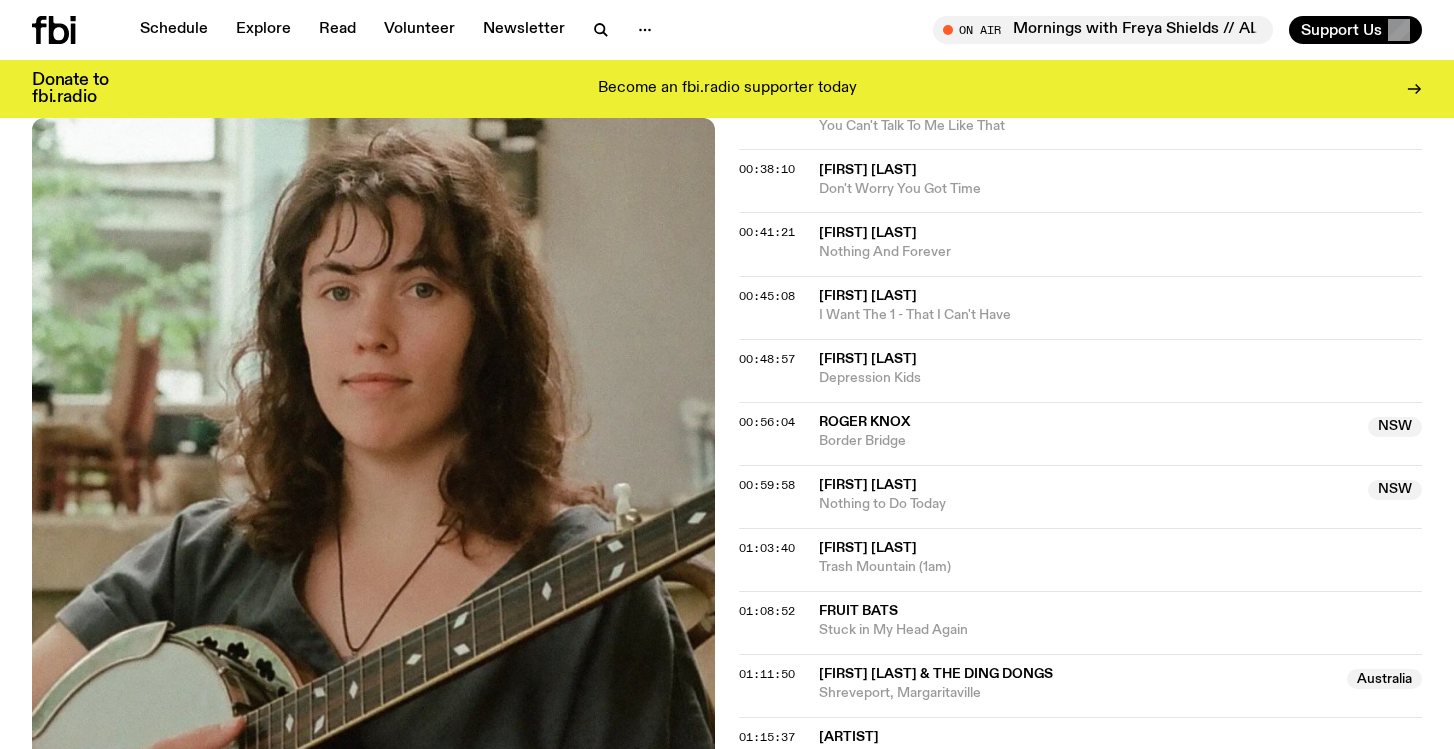 scroll, scrollTop: 1158, scrollLeft: 0, axis: vertical 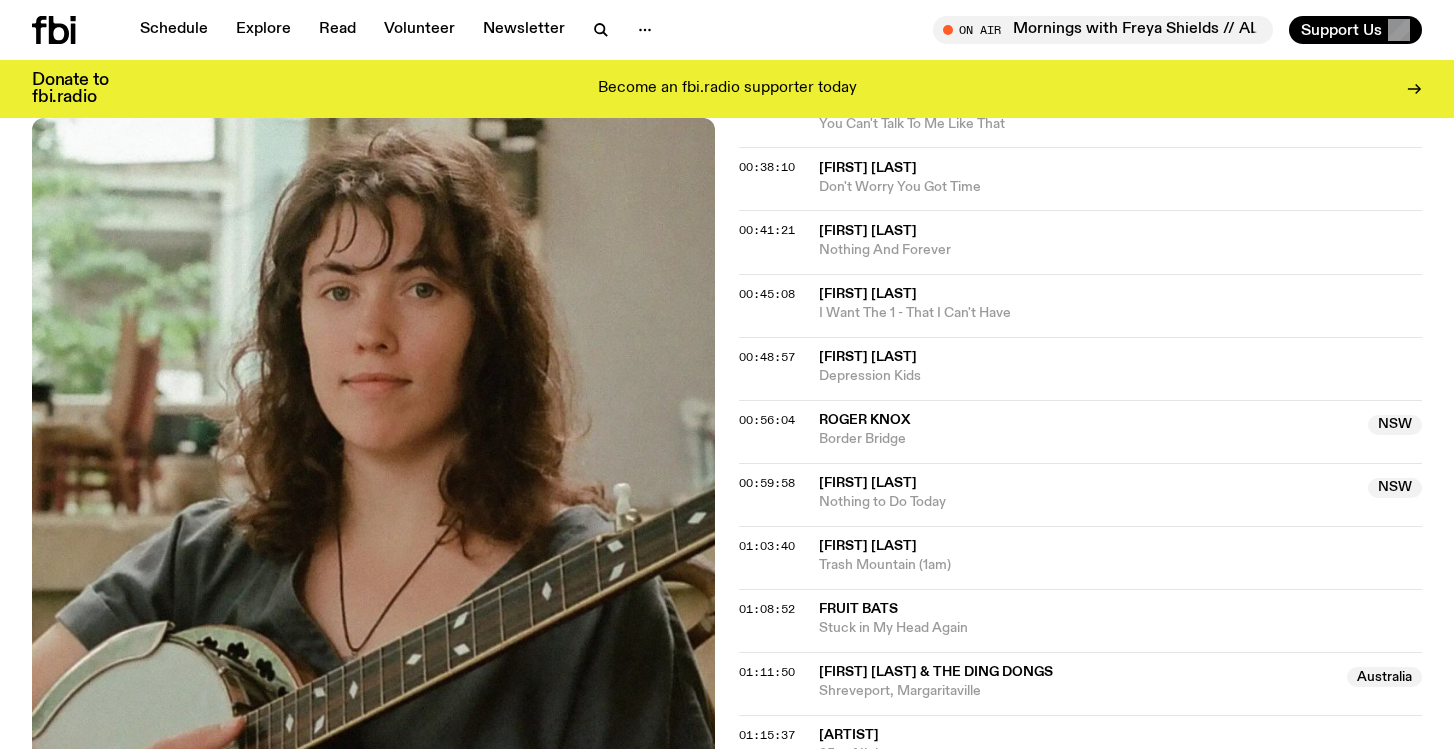 click on "Aired on 08.07.25 , 6:00am Specialist Country Folk Indie The best new folk and cosmic-country, plus an old fave or two. Join [FIRST] [LAST] for late-night harmonies, heartaches and the occasional murder ballad Tracklist More Episodes Tracklist 00:00:39 [FIRST] [LAST] Smoke 'Em 00:05:21 [ARTIST] [STATE] Strangest Feeling [STATE] 00:09:48 [FIRST] [LAST] [STATE] The Last 48 Hours [STATE] 00:13:21 [FIRST] [LAST] The Mountains 00:17:04 [FIRST] [LAST] Will The Computer Love The Sunset 00:22:34 [FIRST] [LAST] Pine 00:26:08 [ARTIST] Australia Cinnamon Australia 00:29:08 [FIRST] [LAST] If I Could 00:33:26 [FIRST] [LAST] You Can't Talk To Me Like That 00:38:10 [FIRST] [LAST] Don't Worry You Got Time 00:41:21 [FIRST] [LAST] Nothing And Forever 00:45:08 [FIRST] [LAST] I Want The 1 - That I Can't Have 00:48:57 [FIRST] [LAST] Depression Kids 00:56:04 [FIRST] [LAST] [STATE] Border Bridge [STATE] 00:59:58 [FIRST] [LAST] [STATE] Nothing to Do Today [STATE] 01:03:40 [FIRST] [LAST] Trash Mountain (1am) 01:08:52 [ARTIST] Stuck in My Head Again 01:11:50 [ARTIST]" at bounding box center (727, 296) 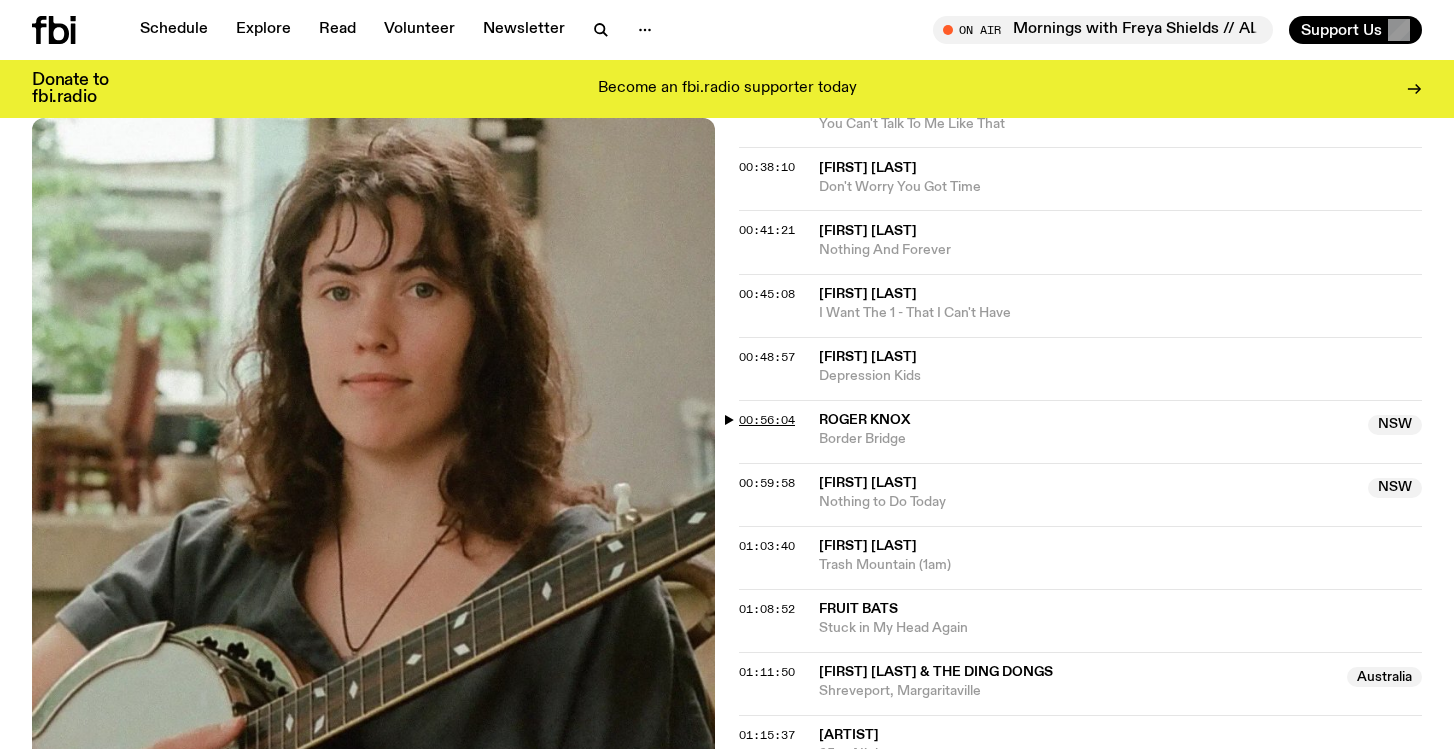 click on "00:56:04" at bounding box center (767, 420) 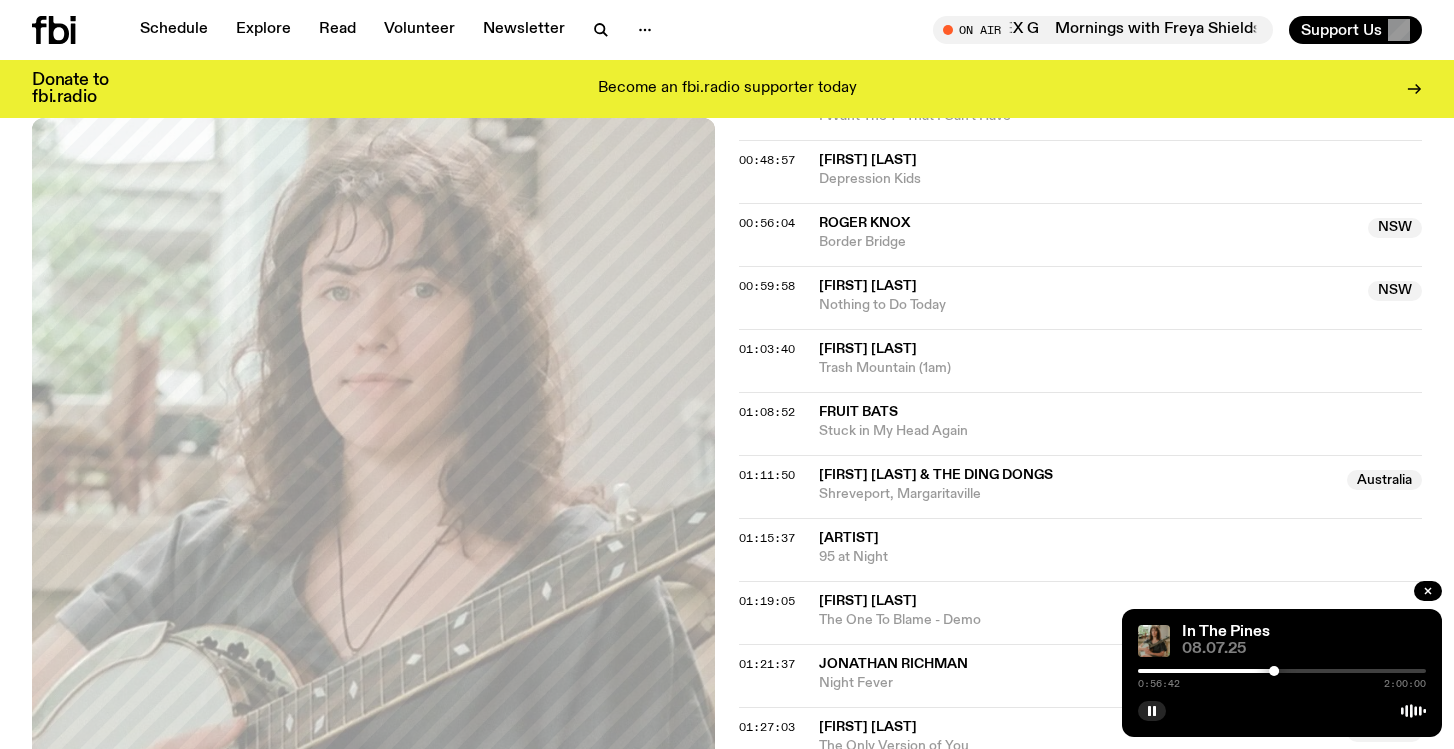 scroll, scrollTop: 1353, scrollLeft: 0, axis: vertical 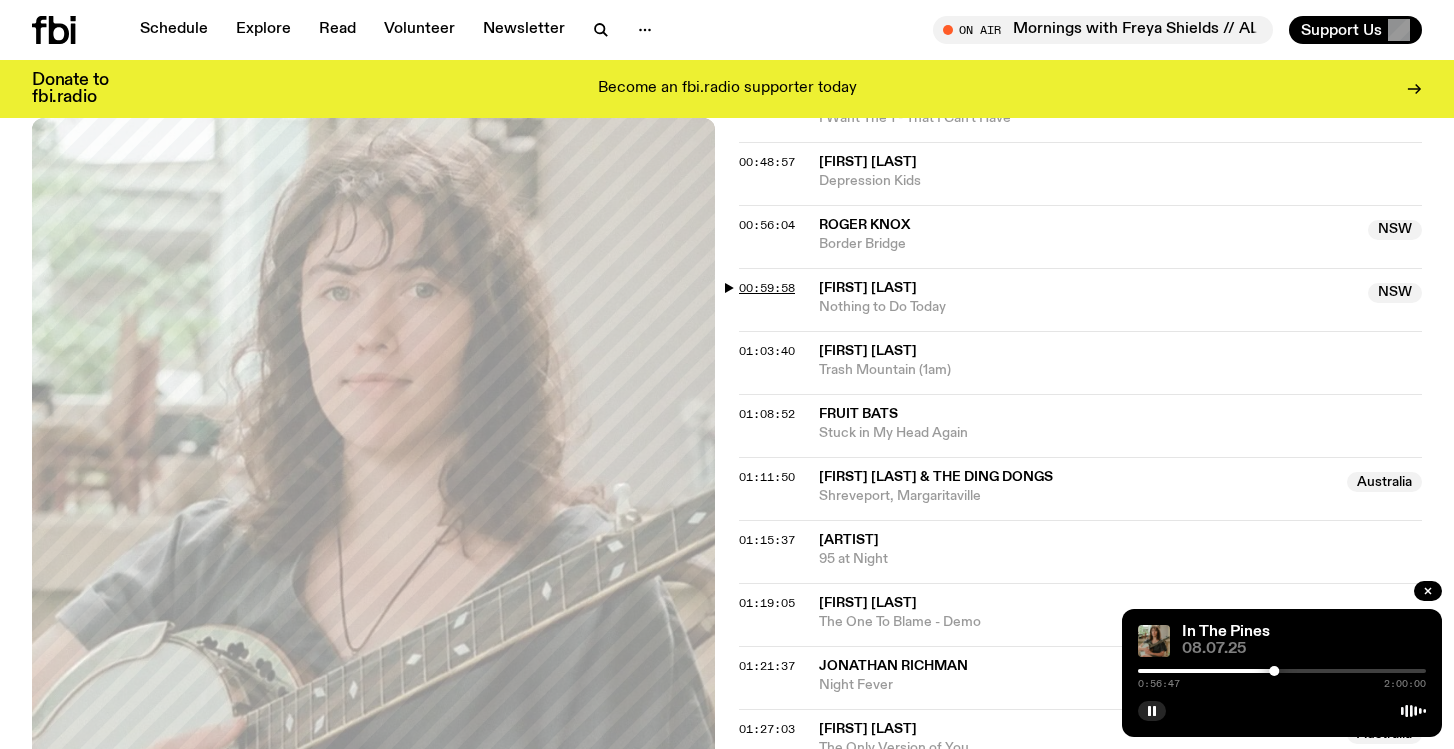 click on "00:59:58" at bounding box center (767, 288) 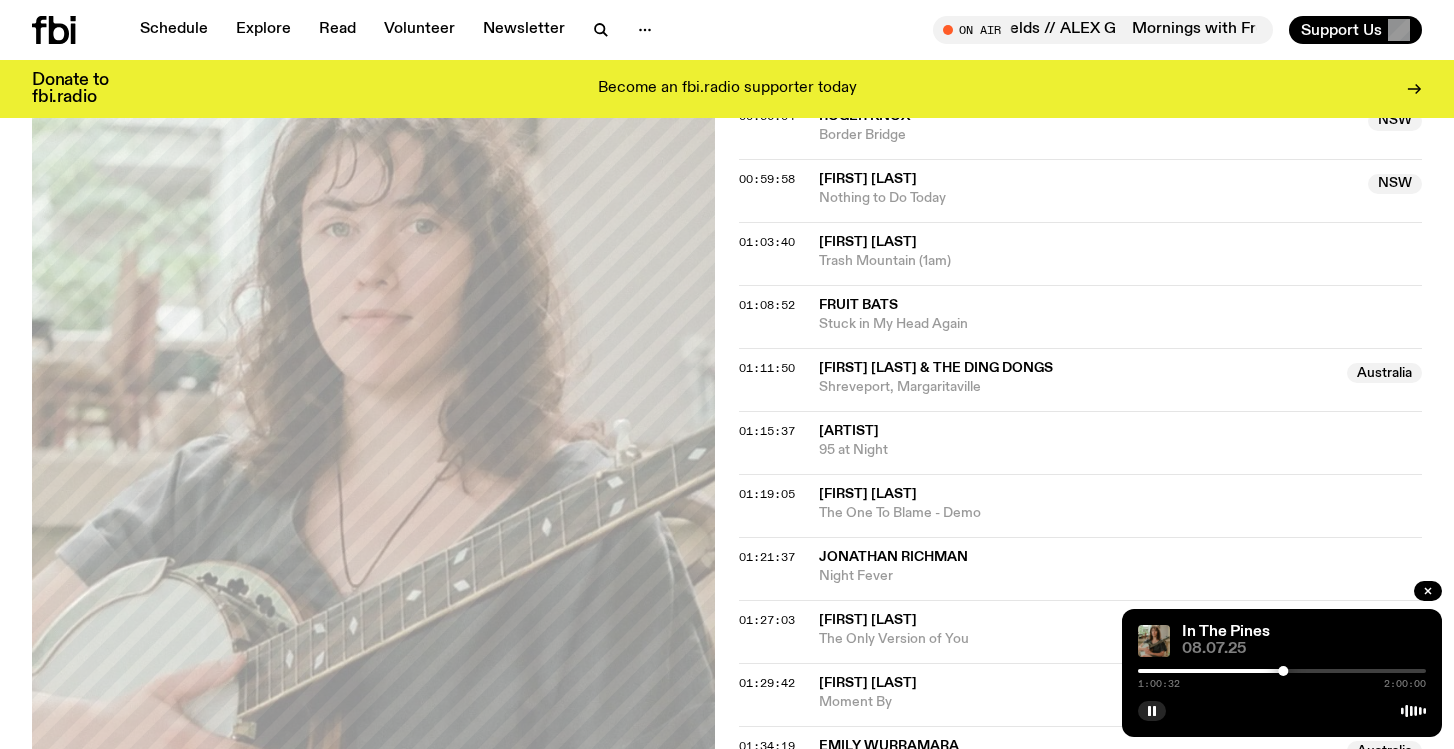 scroll, scrollTop: 1475, scrollLeft: 0, axis: vertical 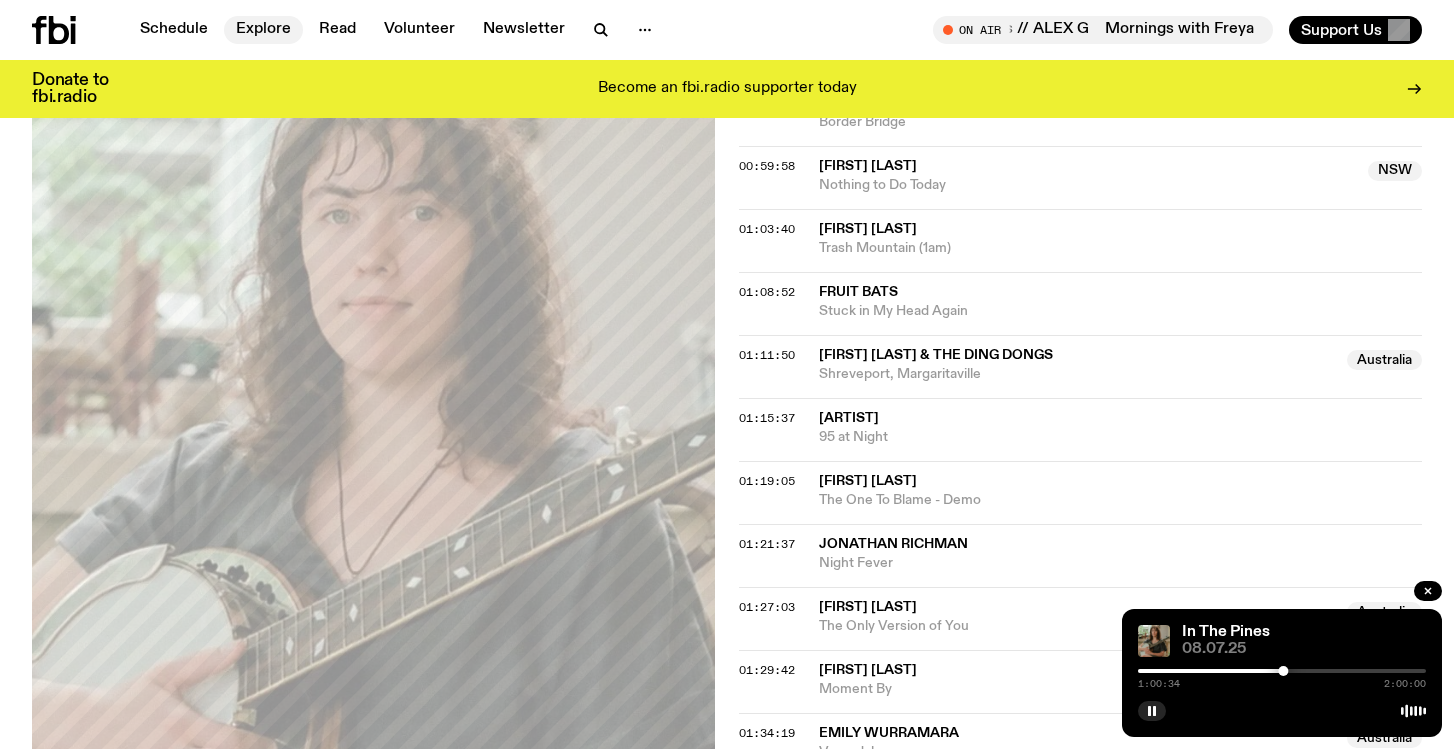 click on "Explore" 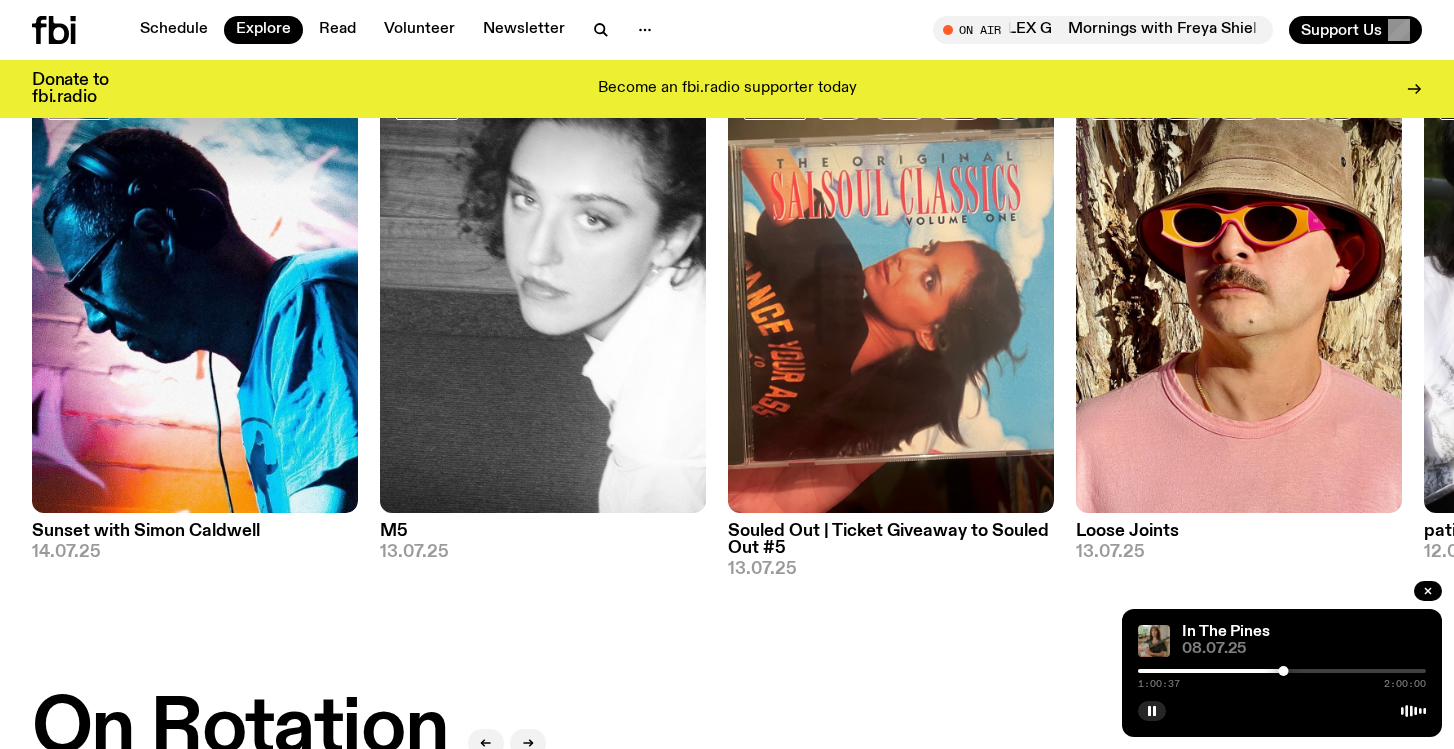 scroll, scrollTop: 211, scrollLeft: 0, axis: vertical 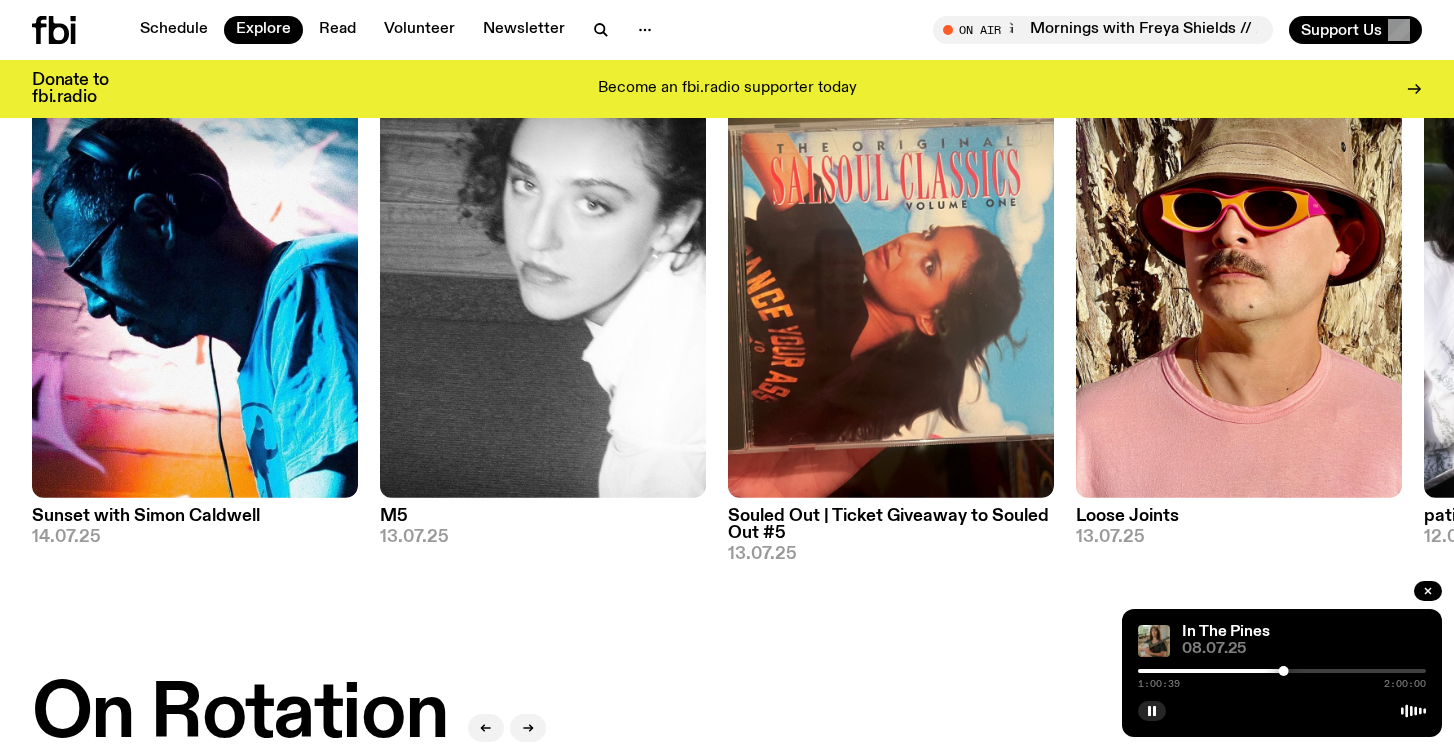 click 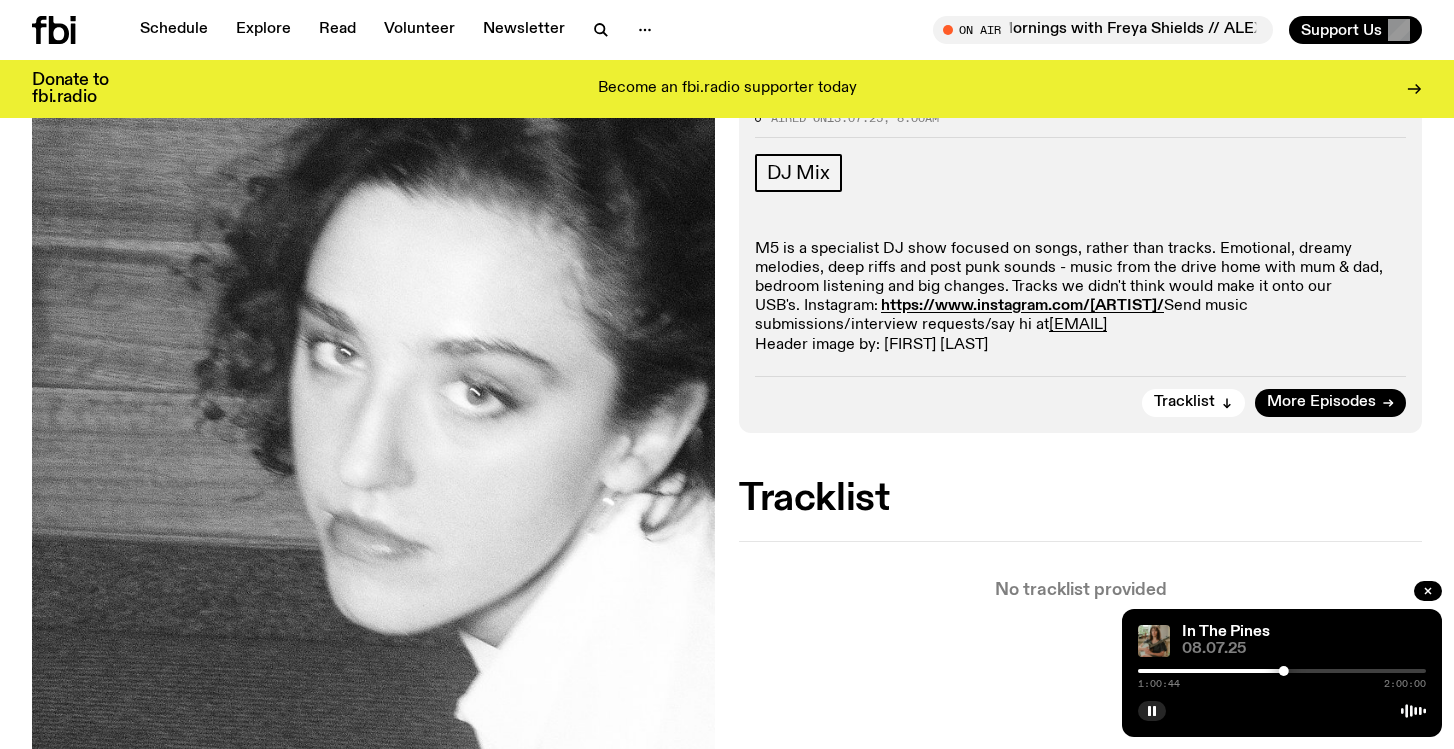 scroll, scrollTop: 260, scrollLeft: 0, axis: vertical 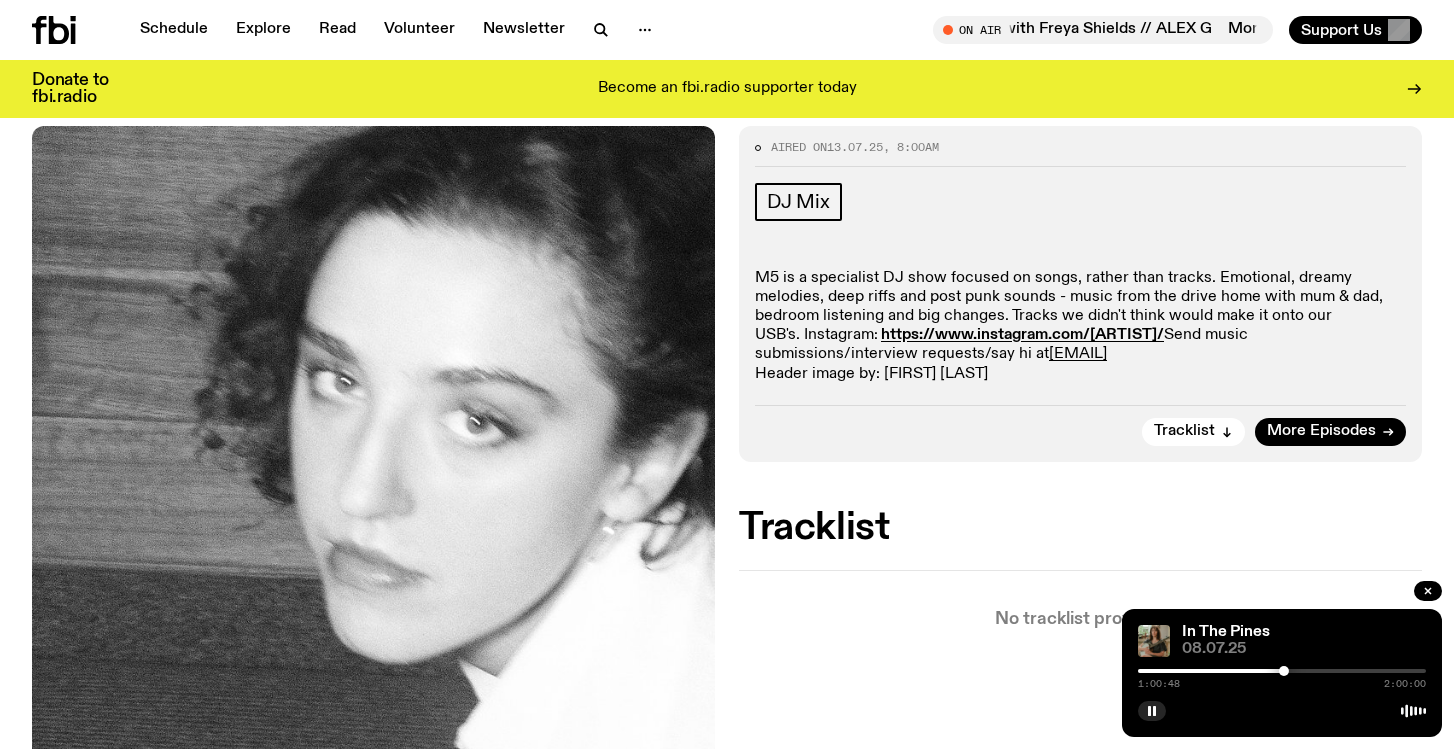 click on "Aired on 13.07.25 , 8:00am DJ Mix M5 is a specialist DJ show focused on songs, rather than tracks. Emotional, dreamy melodies, deep riffs and post punk sounds - music from the drive home with mum & dad, bedroom listening and big changes. Tracks we didn't think would make it onto our USB's. Instagram: https://www.instagram.com/[ARTIST]/ Send music submissions/interview requests/say hi at [EMAIL] Header image by: [FIRST] [LAST] Tracklist More Episodes" at bounding box center (1080, 294) 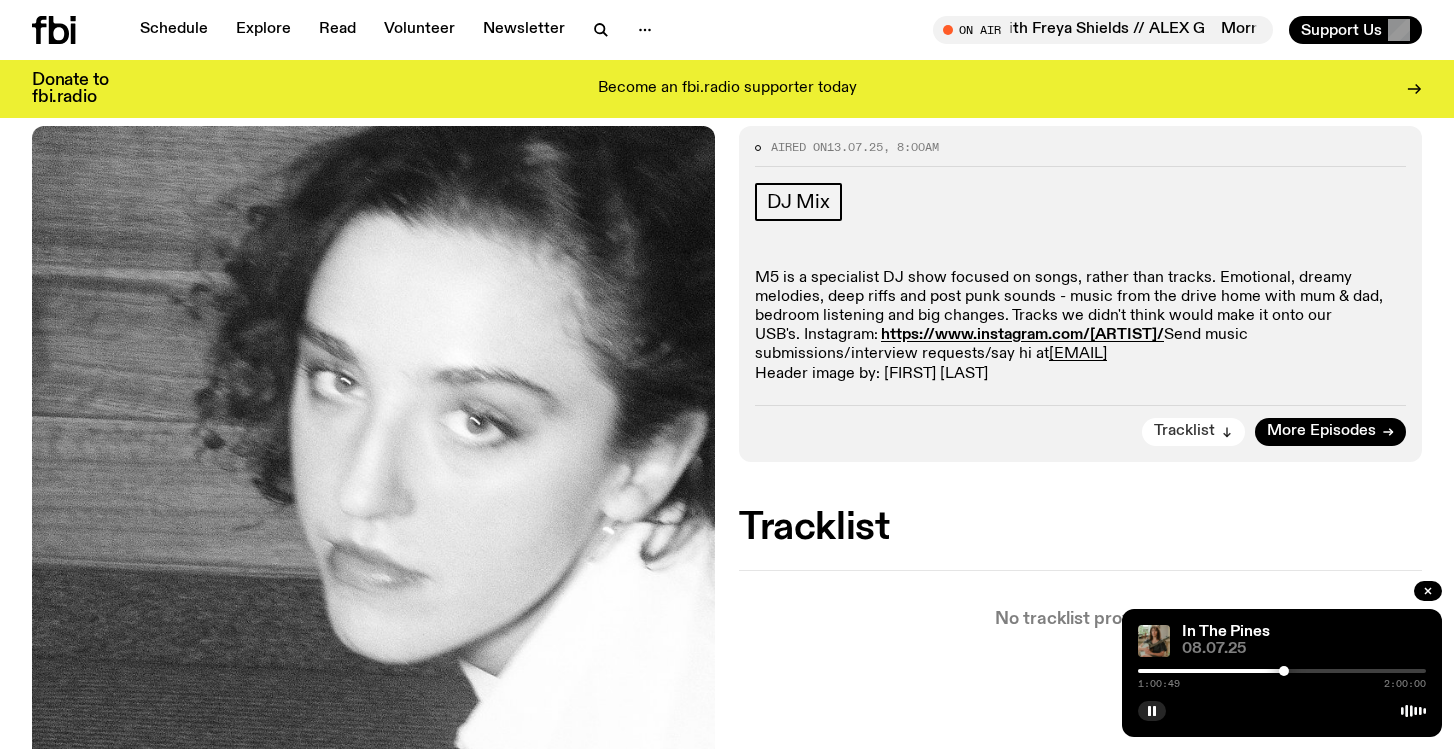 click on "Tracklist" 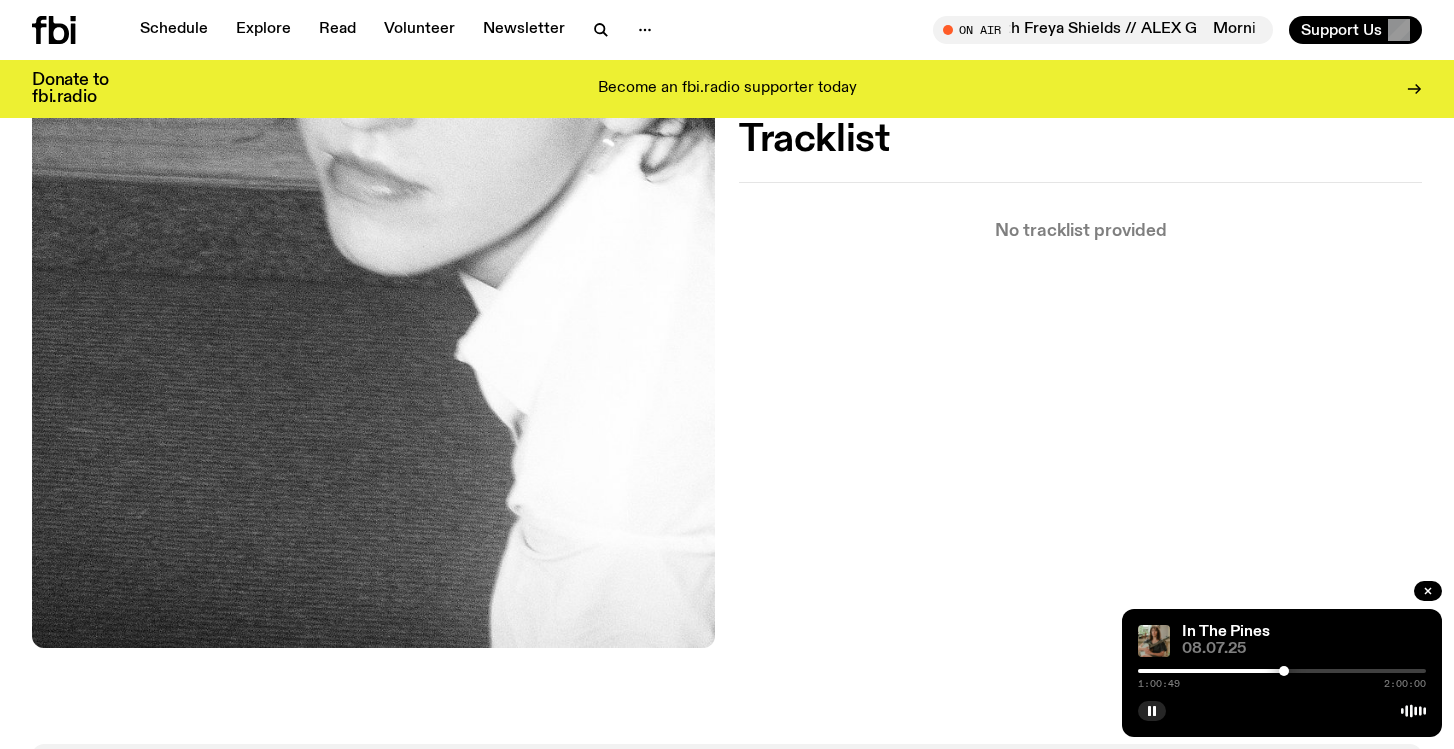 scroll, scrollTop: 652, scrollLeft: 0, axis: vertical 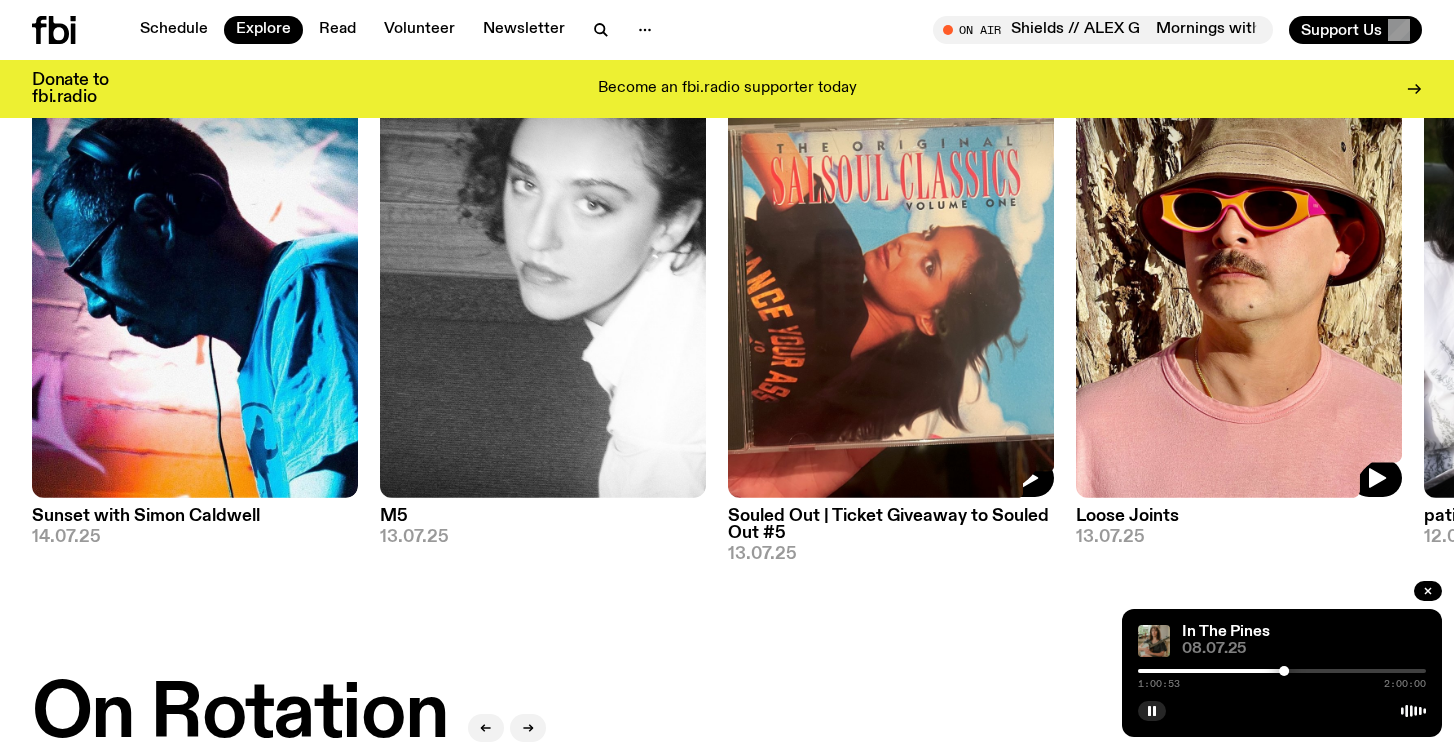 click 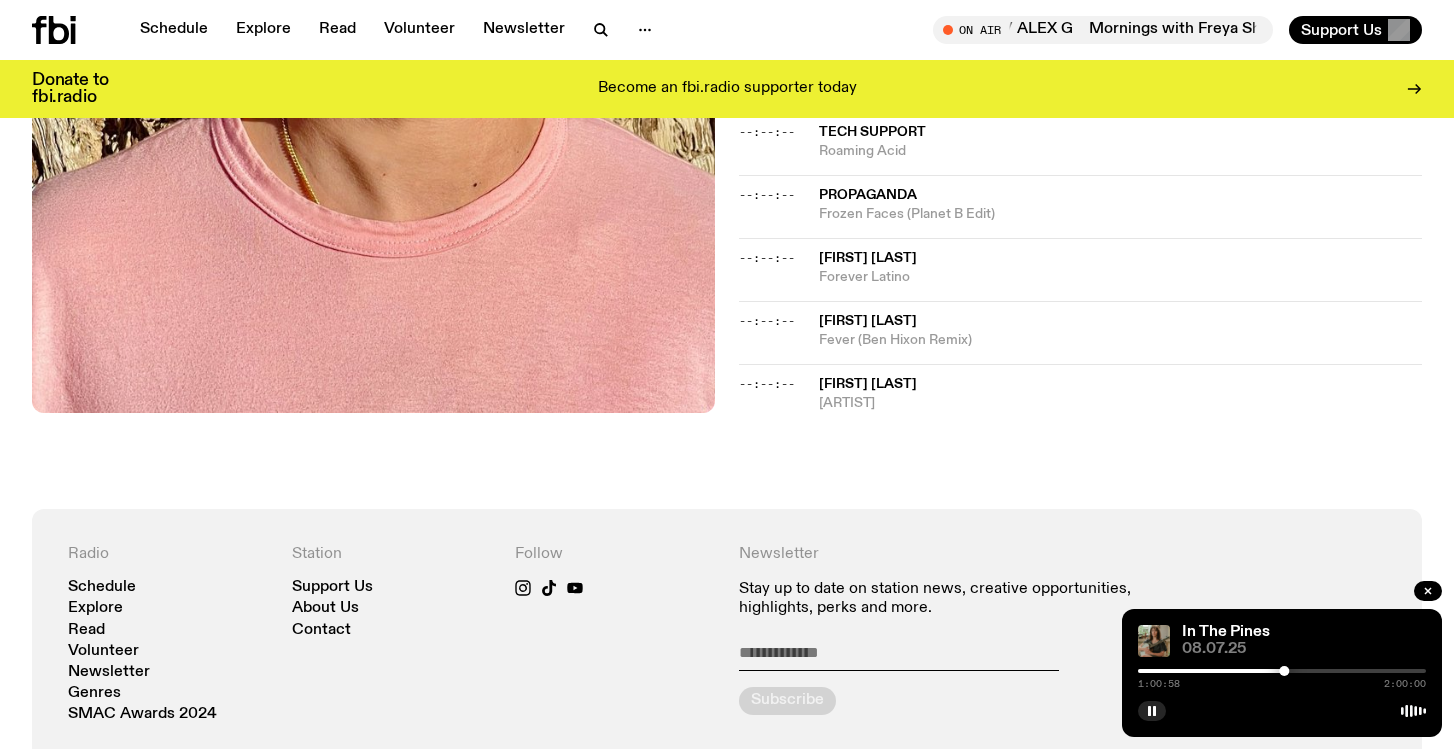 scroll, scrollTop: 2106, scrollLeft: 0, axis: vertical 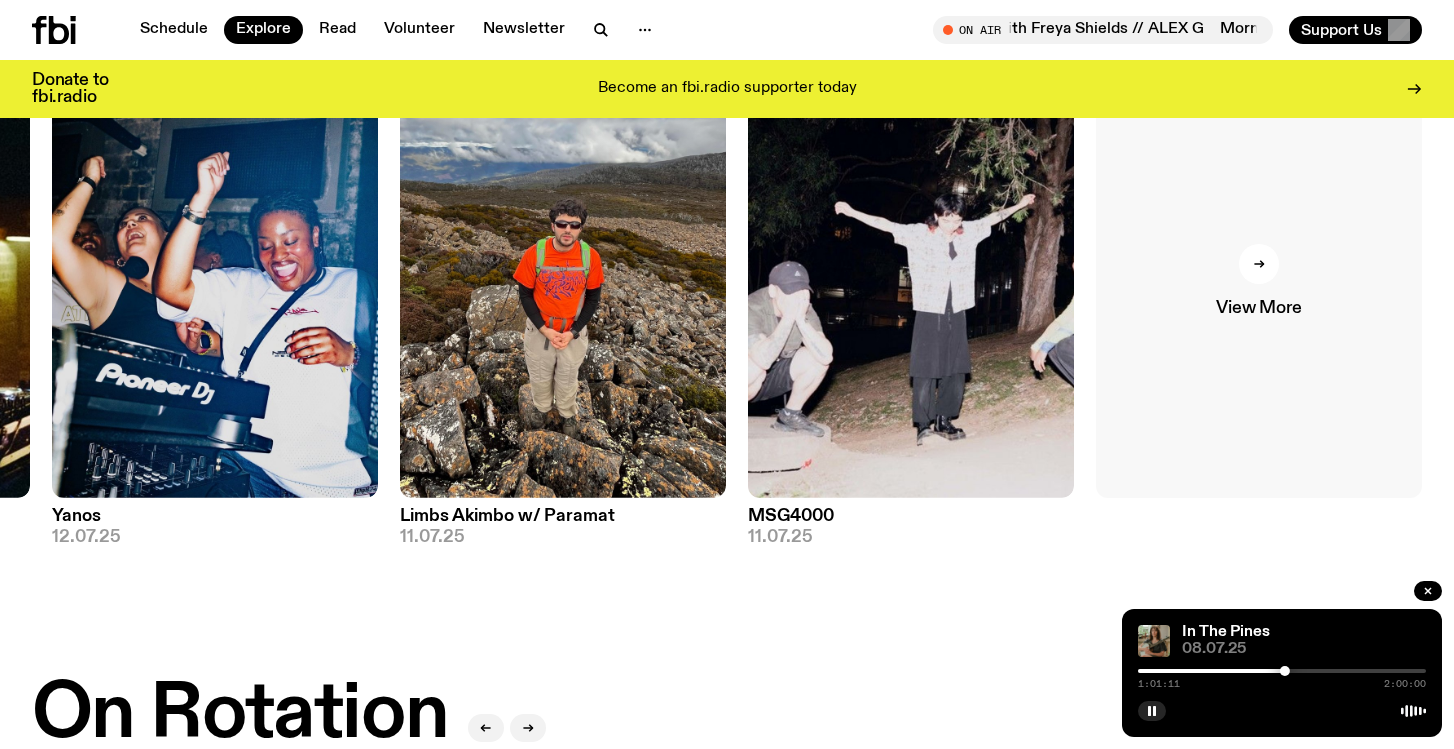 click at bounding box center (1259, 264) 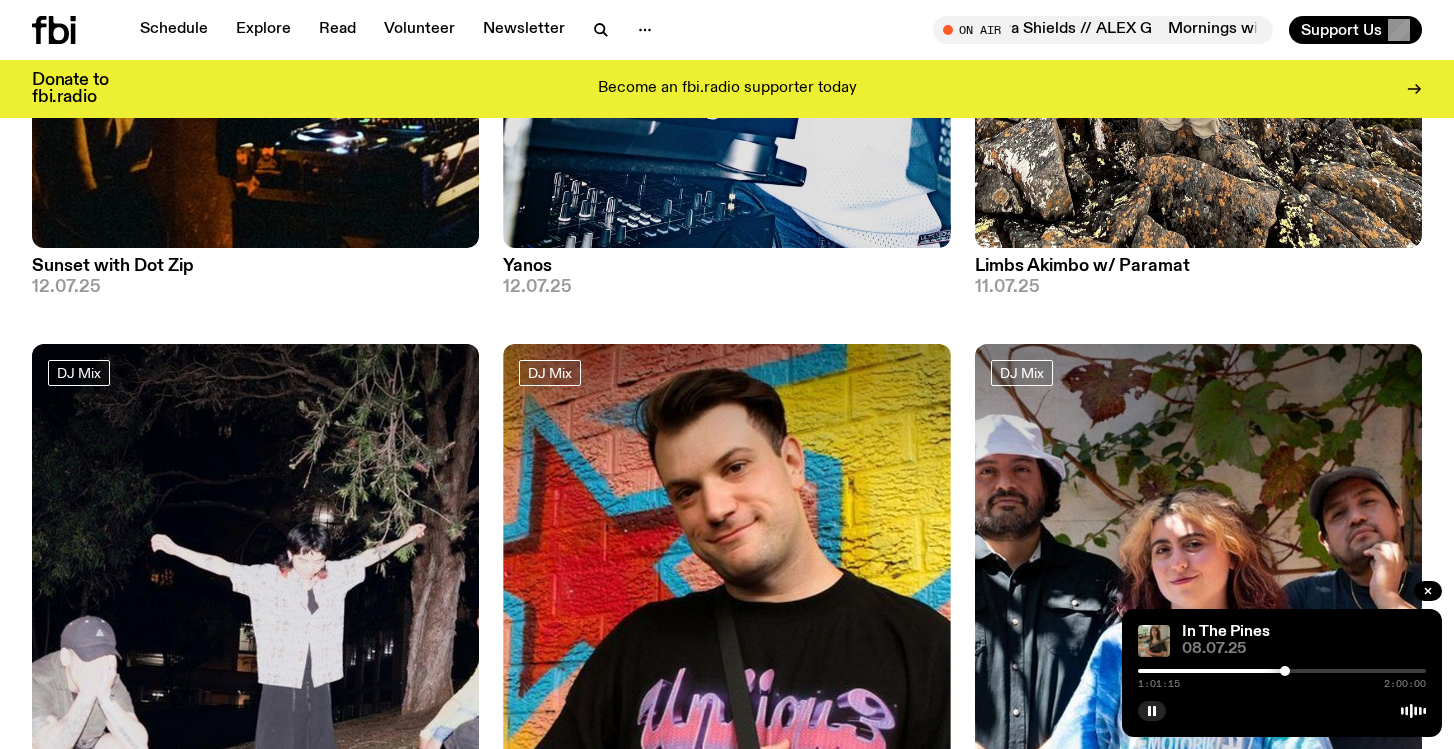 scroll, scrollTop: 2028, scrollLeft: 0, axis: vertical 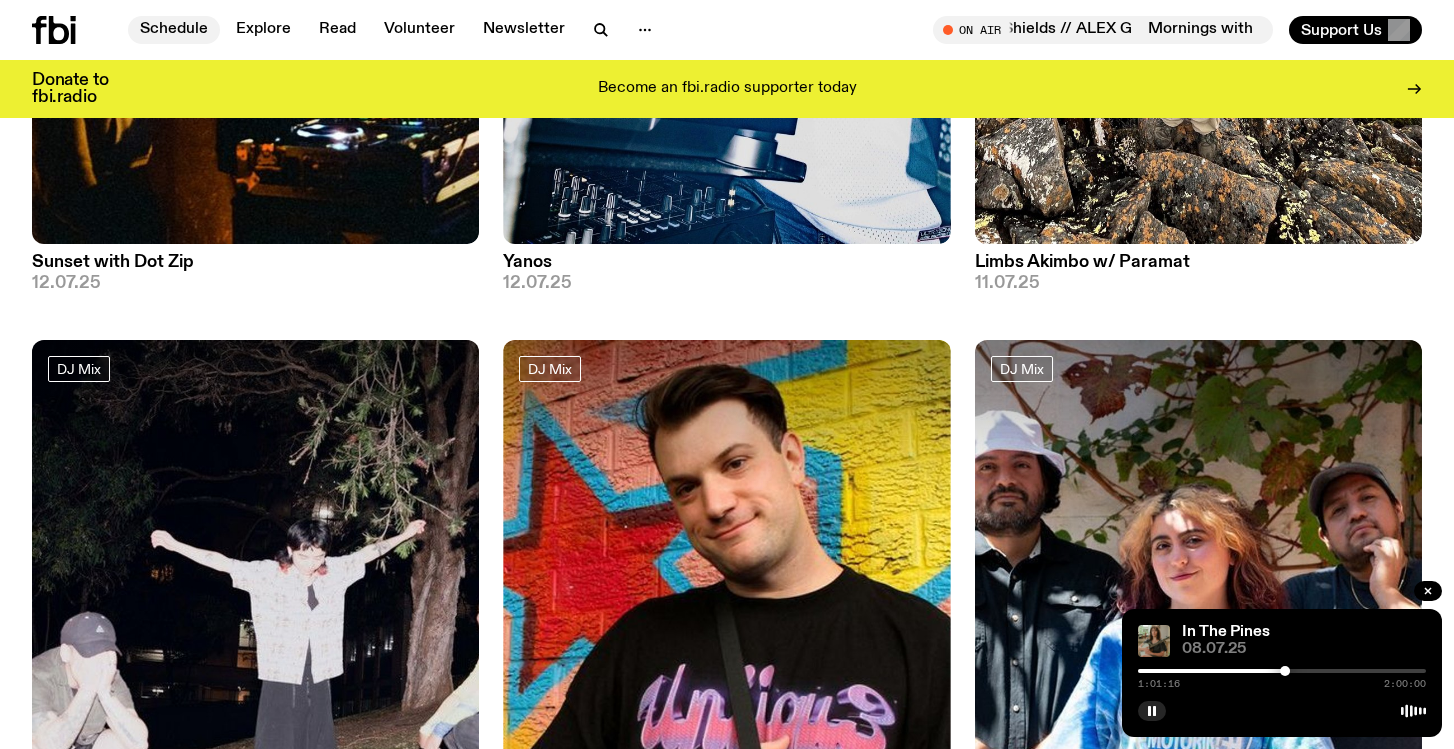click on "Schedule" 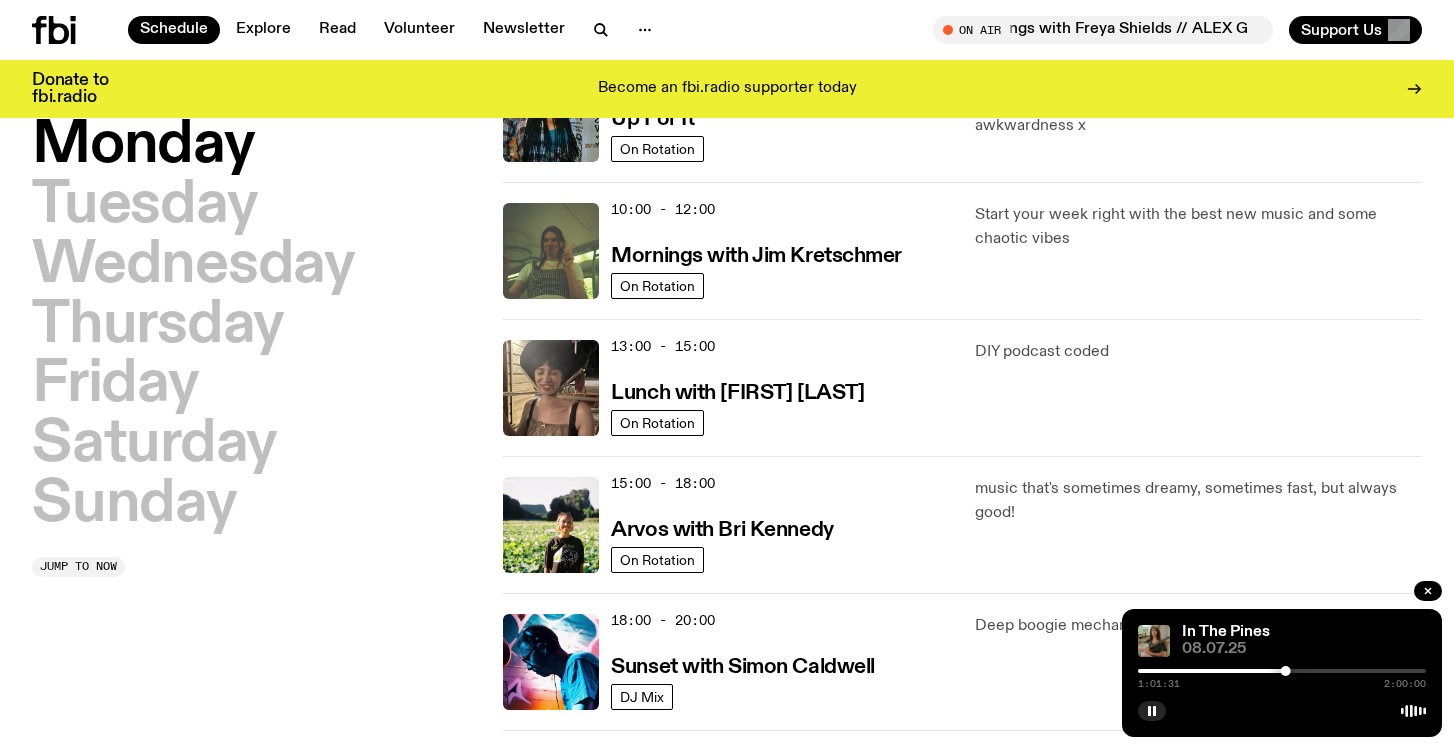 scroll, scrollTop: 273, scrollLeft: 0, axis: vertical 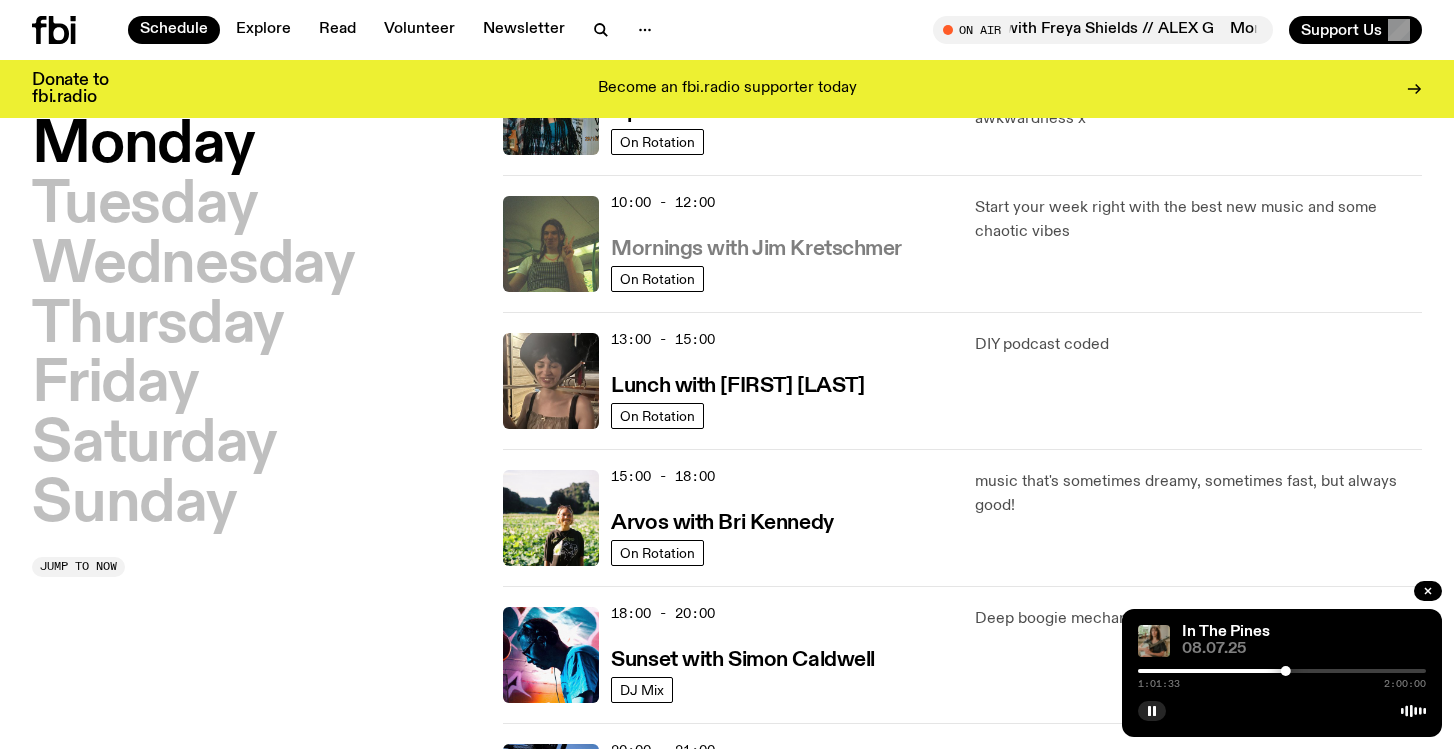 click on "Mornings with Jim Kretschmer" at bounding box center (756, 249) 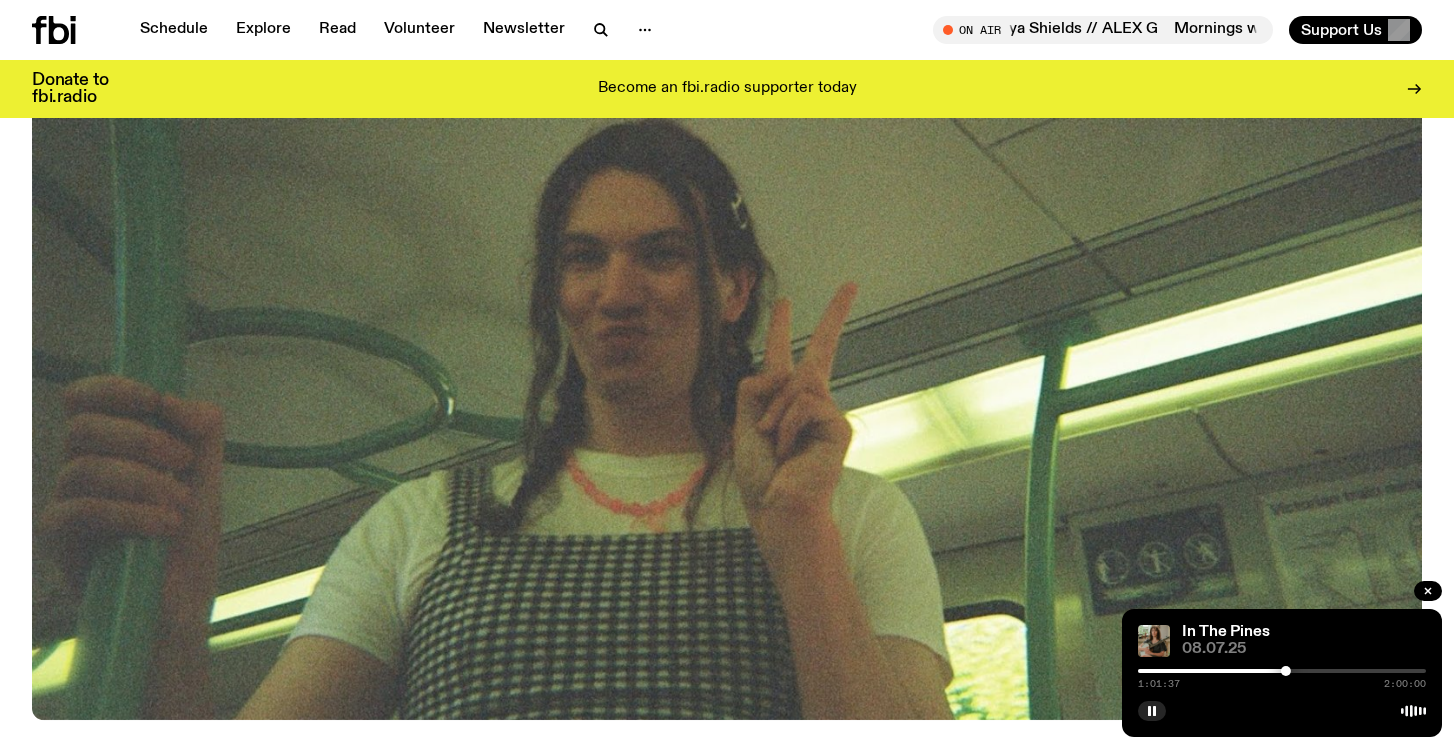 scroll, scrollTop: 1142, scrollLeft: 0, axis: vertical 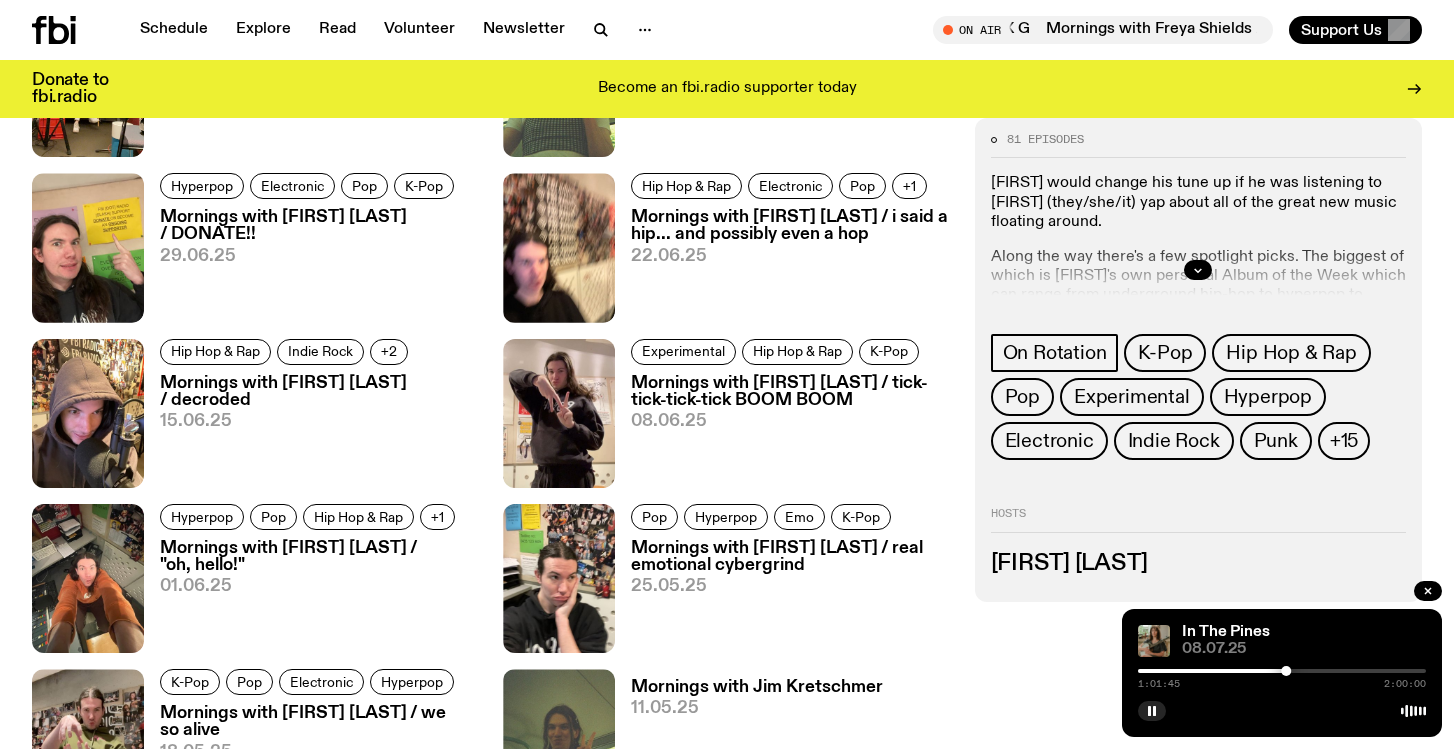 click on "Mornings with [FIRST] [LAST] / tick-tick-tick-tick BOOM BOOM" at bounding box center [790, 392] 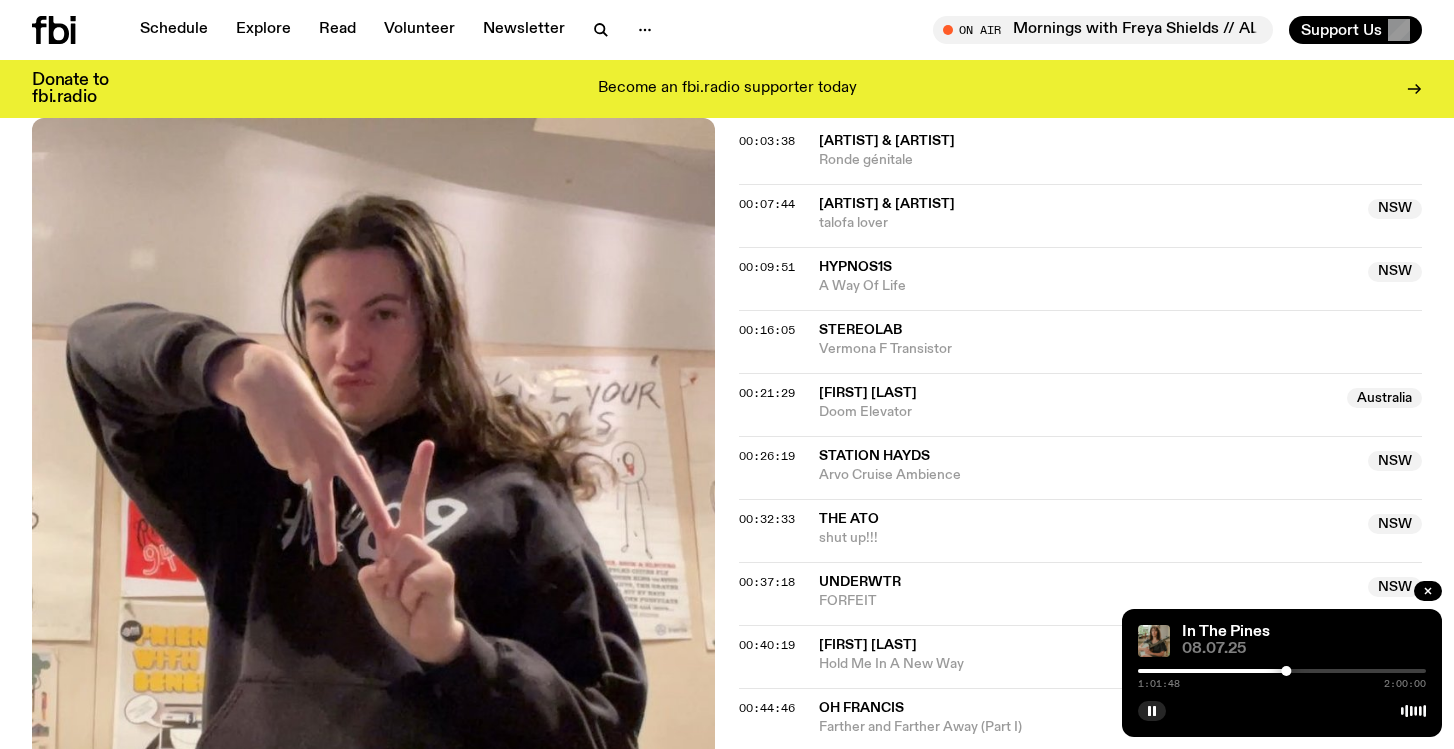 scroll, scrollTop: 759, scrollLeft: 0, axis: vertical 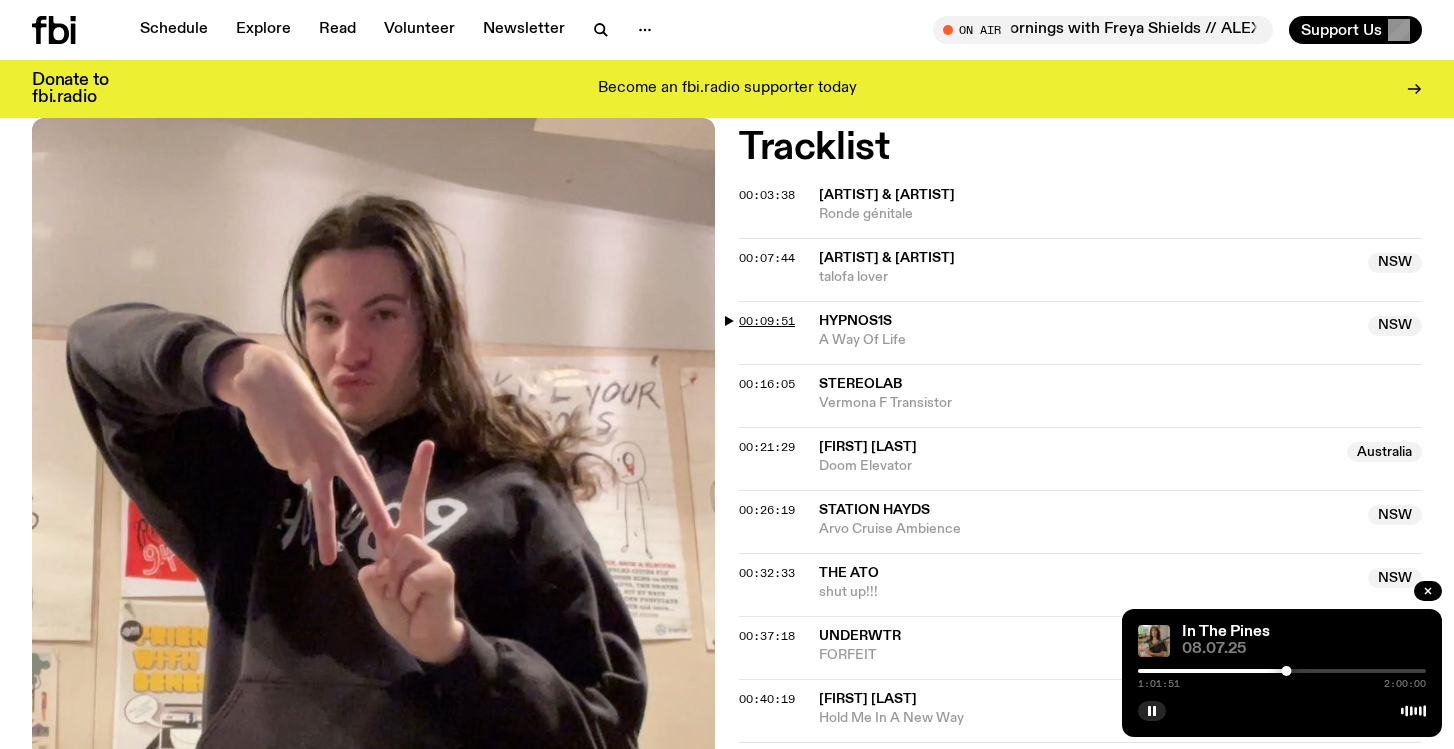 click on "00:09:51" at bounding box center (767, 321) 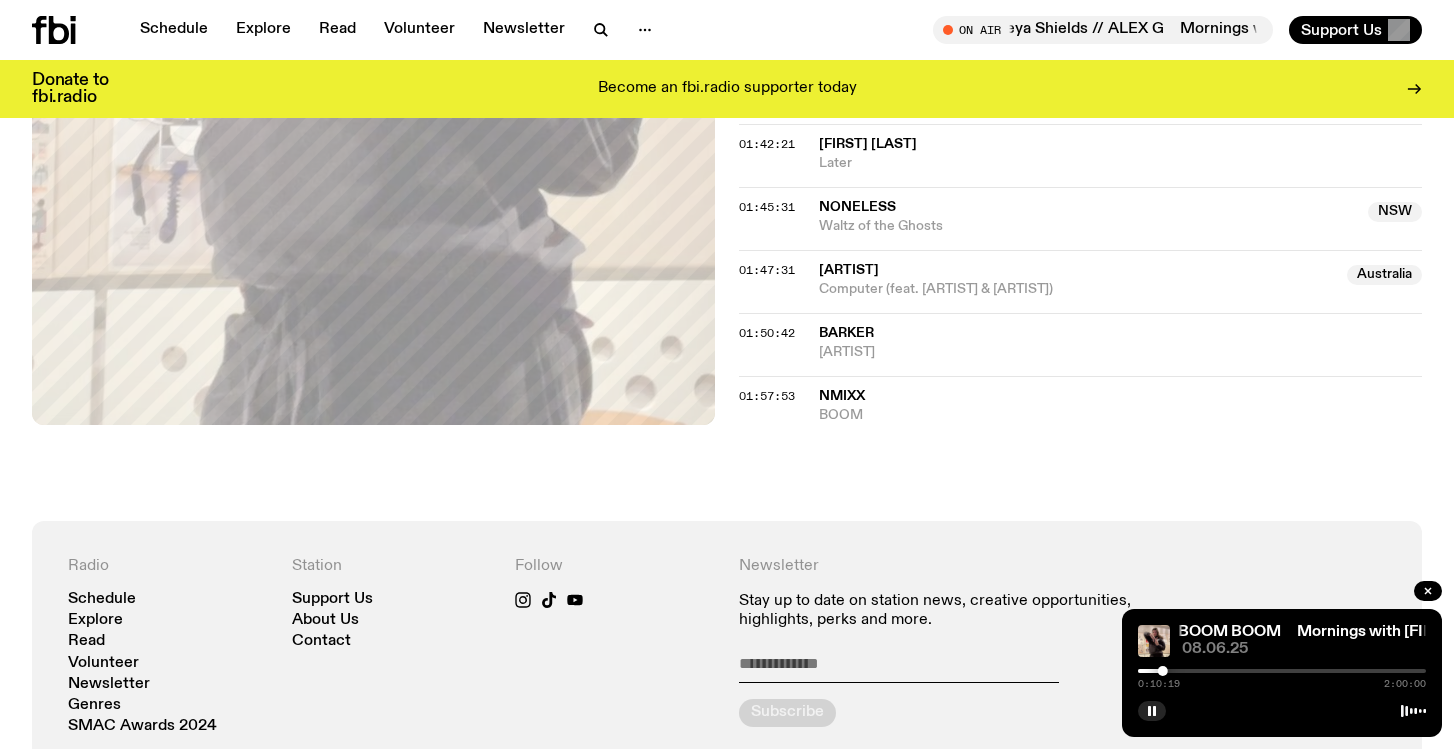 scroll, scrollTop: 2138, scrollLeft: 0, axis: vertical 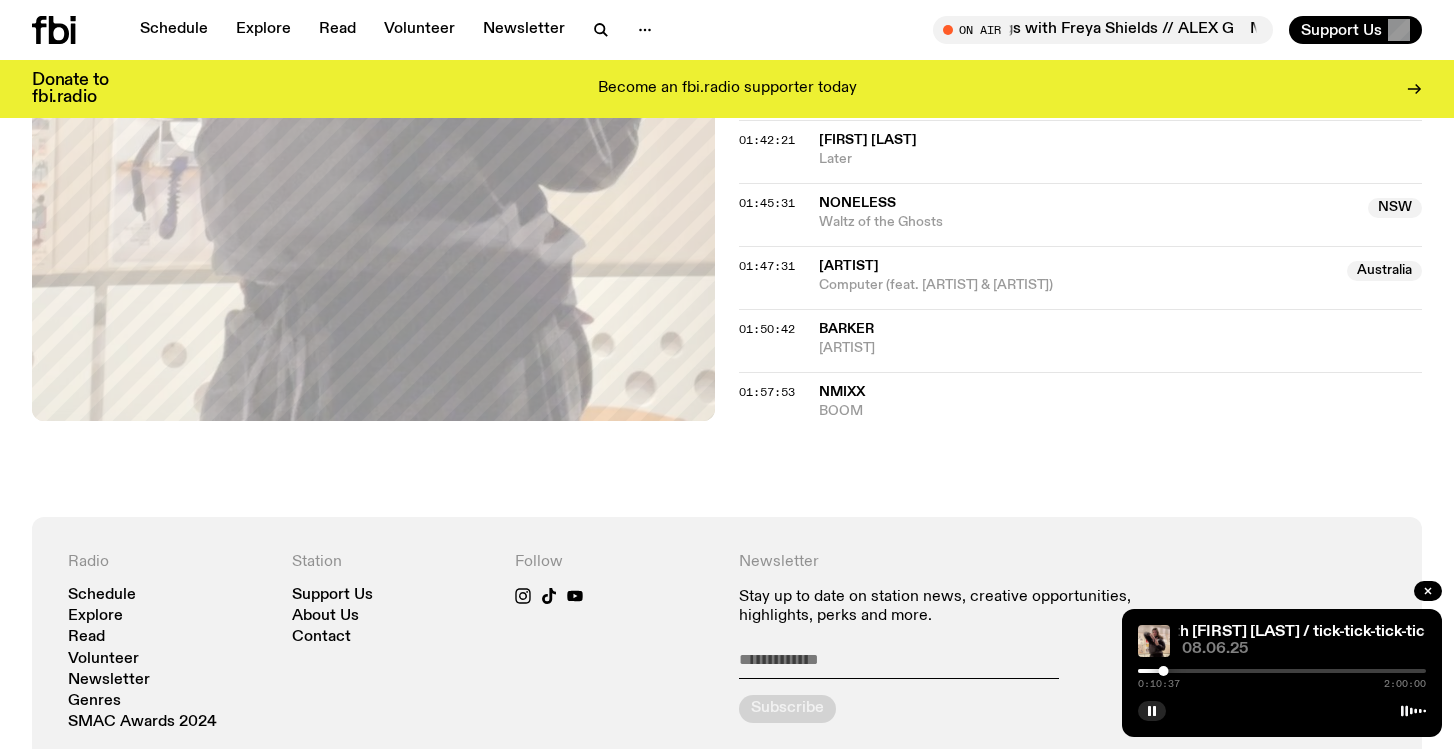 click on "Aired on 08.06.25 , 7:00pm On Rotation Experimental Hip Hop & Rap K-Pop it's long weekend monday and [FIRST] [LAST] is here to serve up the perfect vibes to match. this morning enjoy new music from [ARTIST], [ARTIST], [ARTIST], [ARTIST] and more. [FIRST]'s Album of the Week: We Promise We Won't Do It Again by [ARTIST] K-Pop Kloser: BOOM by [ARTIST] Tracklist More Episodes Tracklist 00:03:38 [ARTIST] & [ARTIST] Ronde génitale 00:07:44 [ARTIST] & [ARTIST] [STATE] talofa lover [STATE] 00:09:51 [ARTIST] [STATE] A Way Of Life [STATE] 00:16:05 [ARTIST] Vermona F Transistor 00:21:29 [FIRST] [LAST] Australia Doom Elevator Australia 00:26:19 [ARTIST] [STATE] Arvo Cruise Ambience [STATE] 00:32:33 The ATO [STATE] shut up!!! [STATE] 00:37:18 [ARTIST] [STATE] FORFEIT [STATE] 00:40:19 [FIRST] [LAST] Hold Me In A New Way 00:44:46 [ARTIST] Farther and Farther Away (Part I) 00:50:00 [ARTIST] [STATE] To Young Lads [STATE] 00:54:14 [ARTIST] & [ARTIST] #71 00:55:54 [ARTIST]" 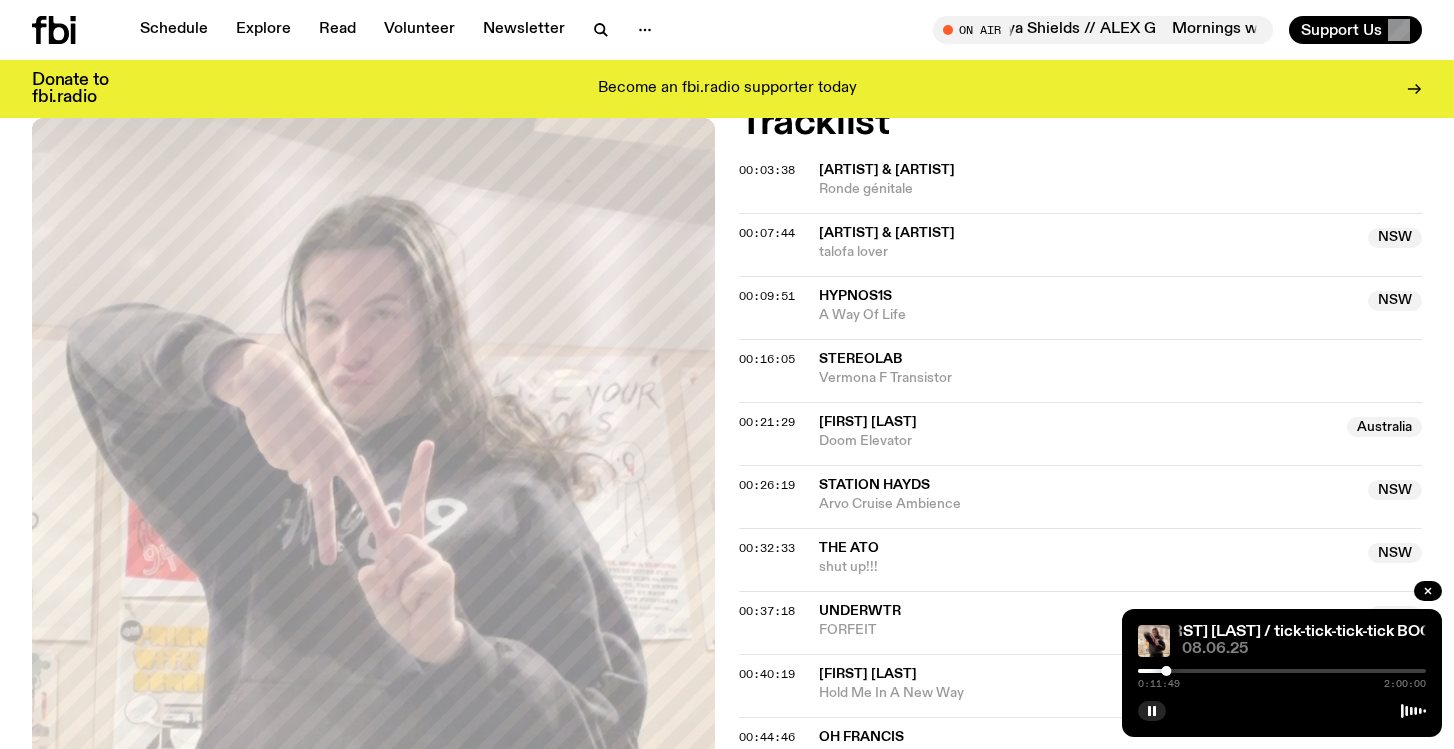 scroll, scrollTop: 789, scrollLeft: 0, axis: vertical 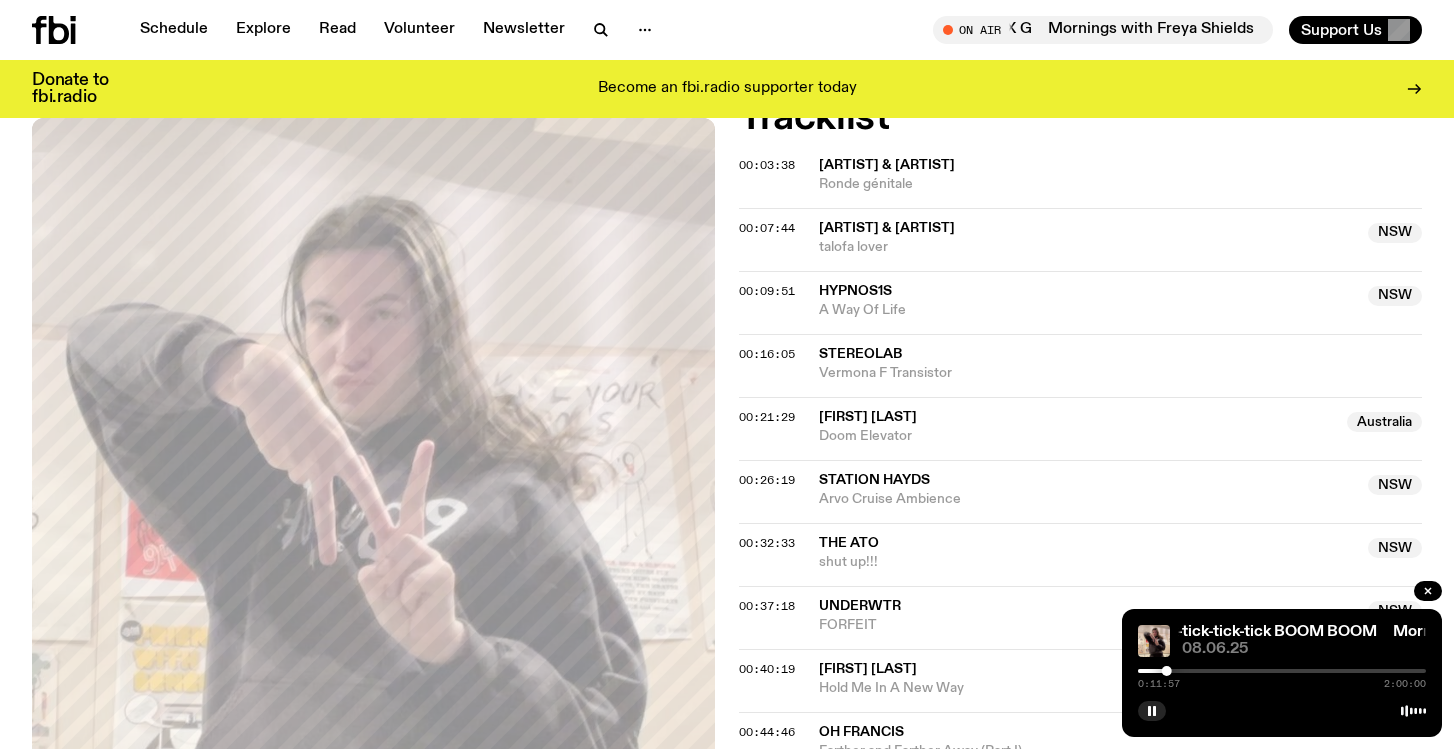 drag, startPoint x: 1014, startPoint y: 229, endPoint x: 818, endPoint y: 230, distance: 196.00255 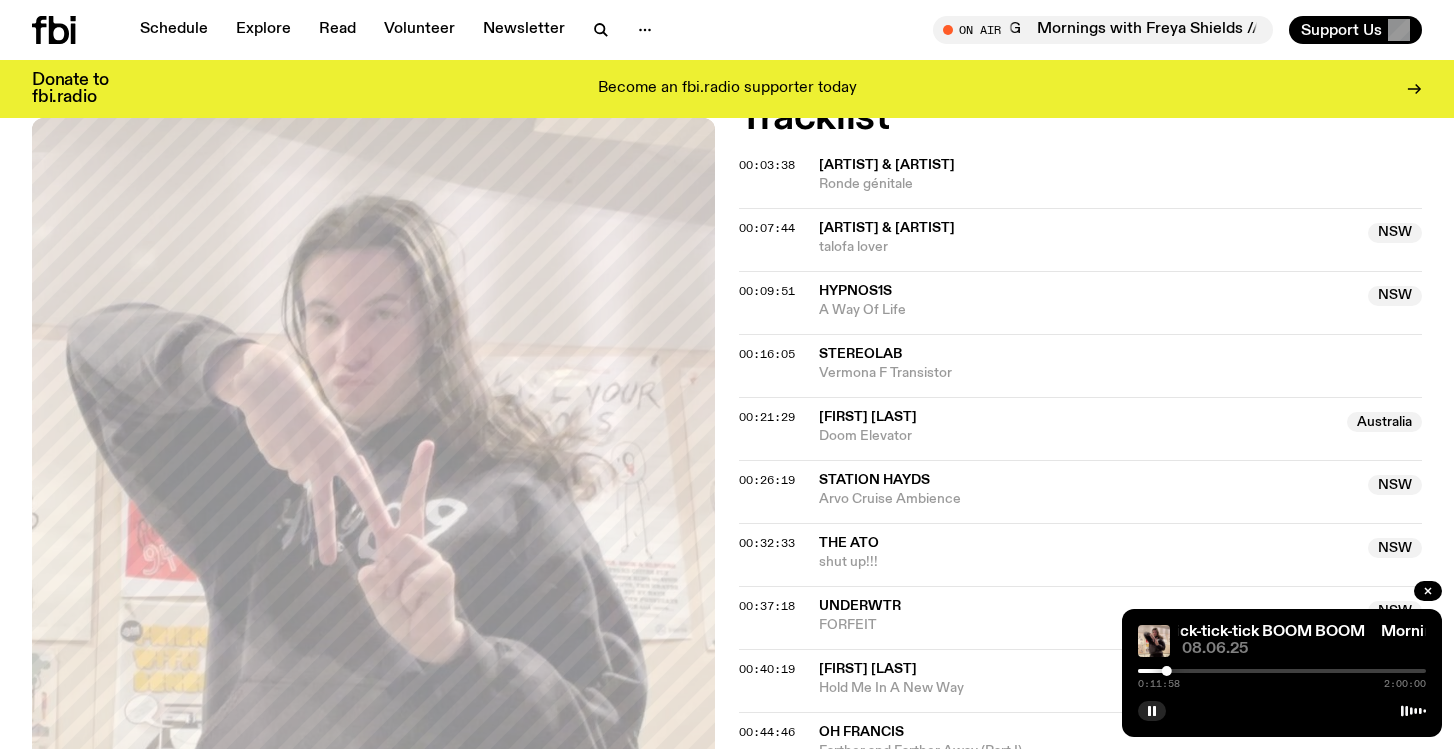 copy on "[ARTIST] & [ARTIST]" 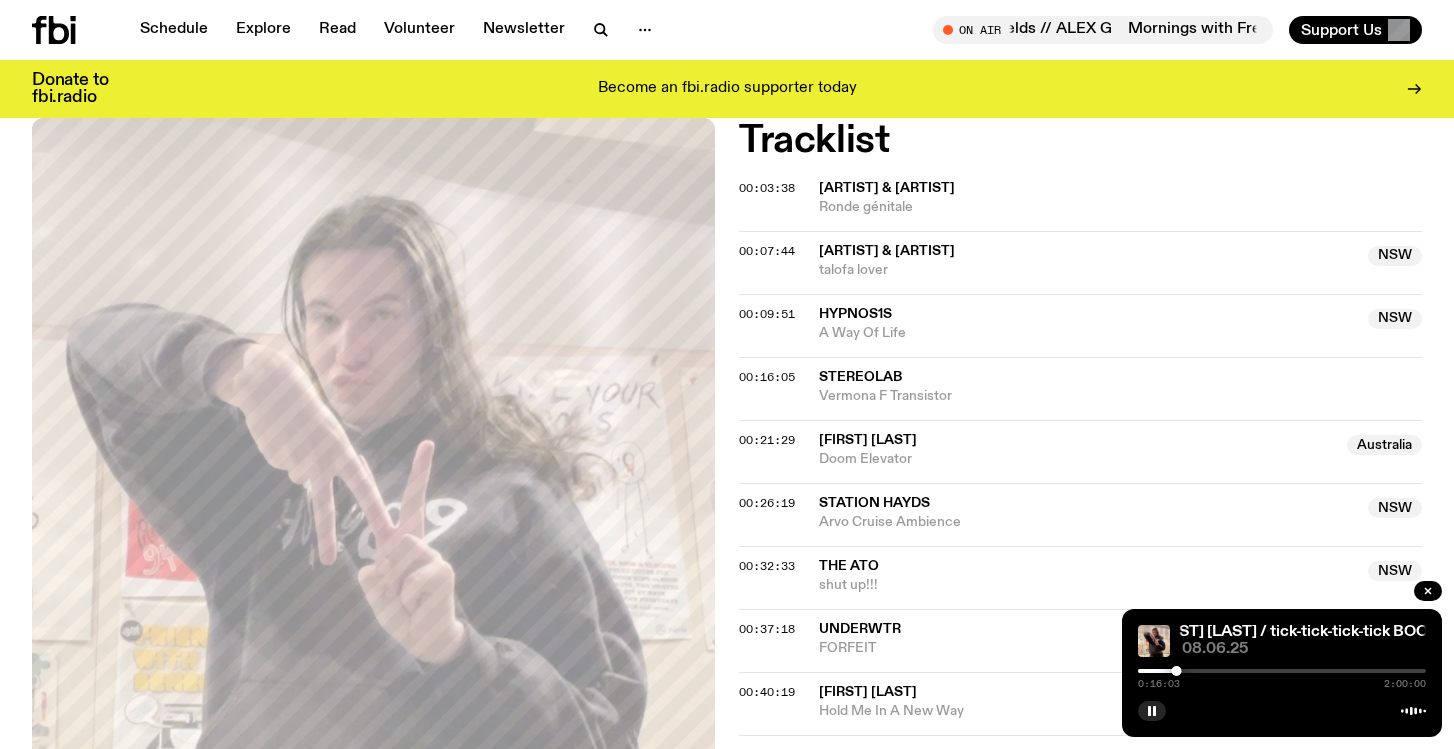 scroll, scrollTop: 752, scrollLeft: 0, axis: vertical 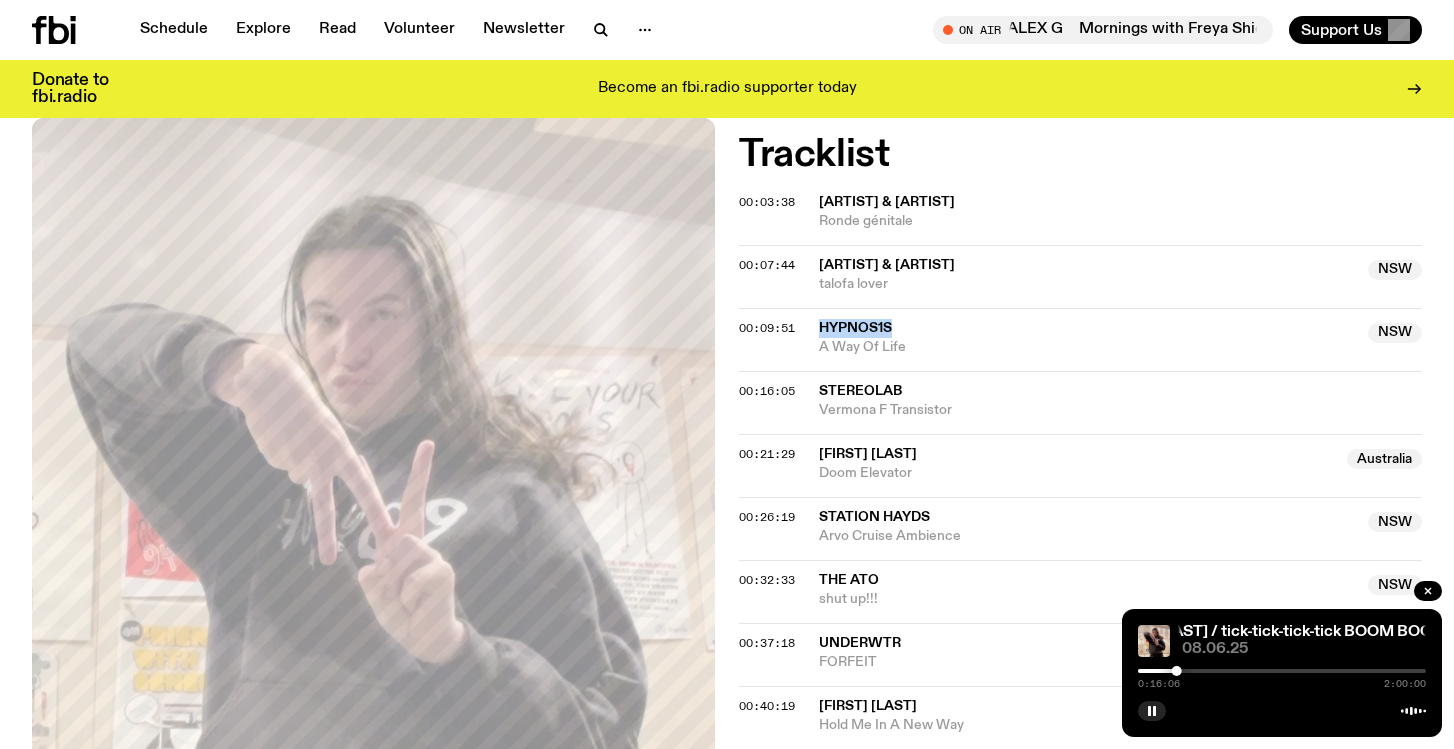 drag, startPoint x: 912, startPoint y: 330, endPoint x: 822, endPoint y: 330, distance: 90 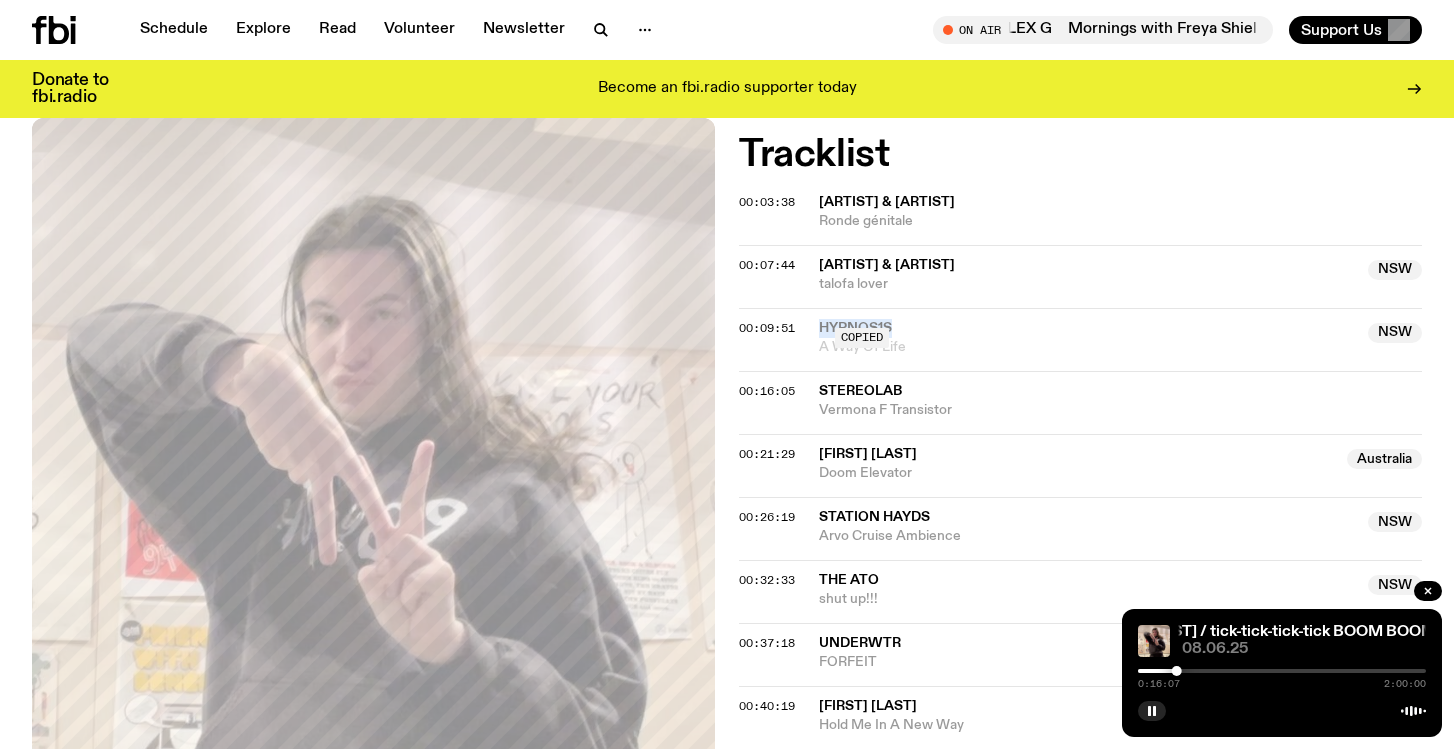 copy on "Hypnos1s" 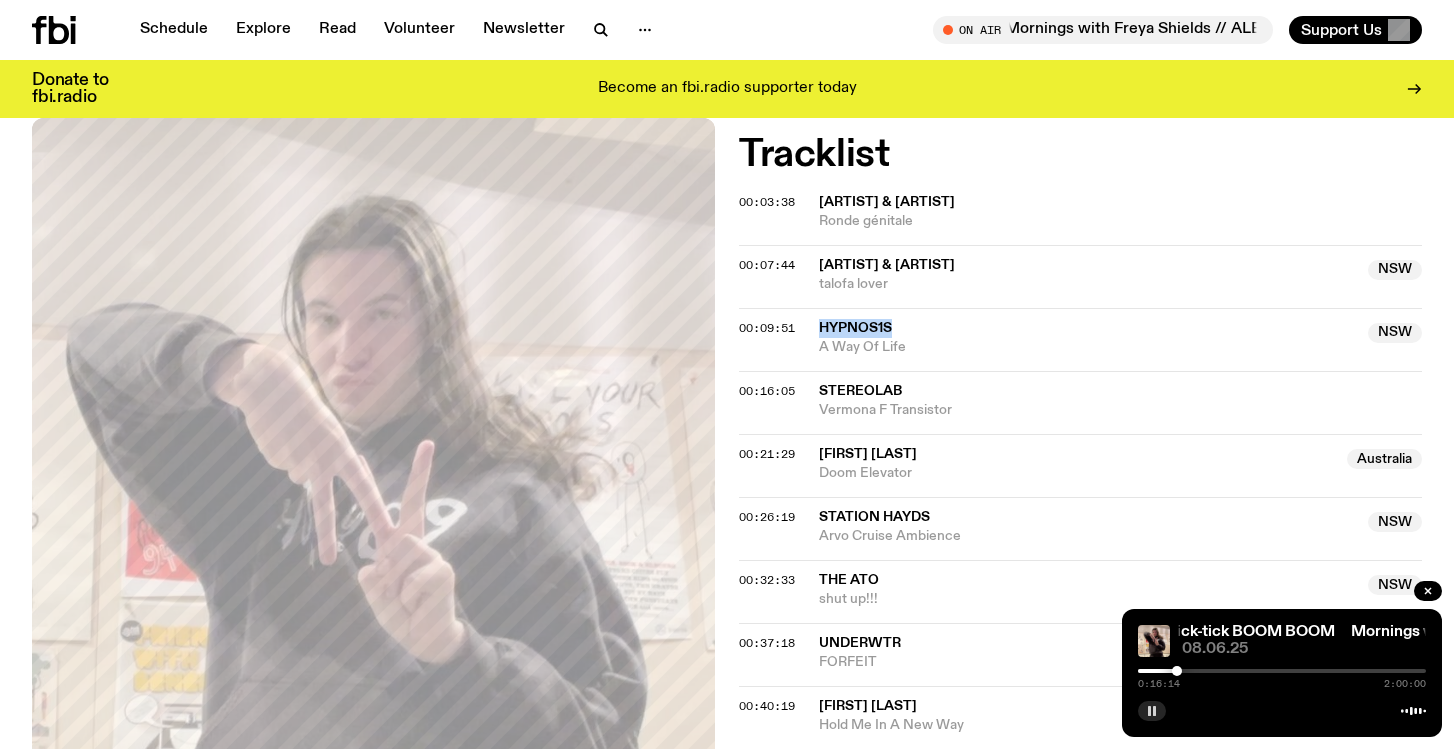 click 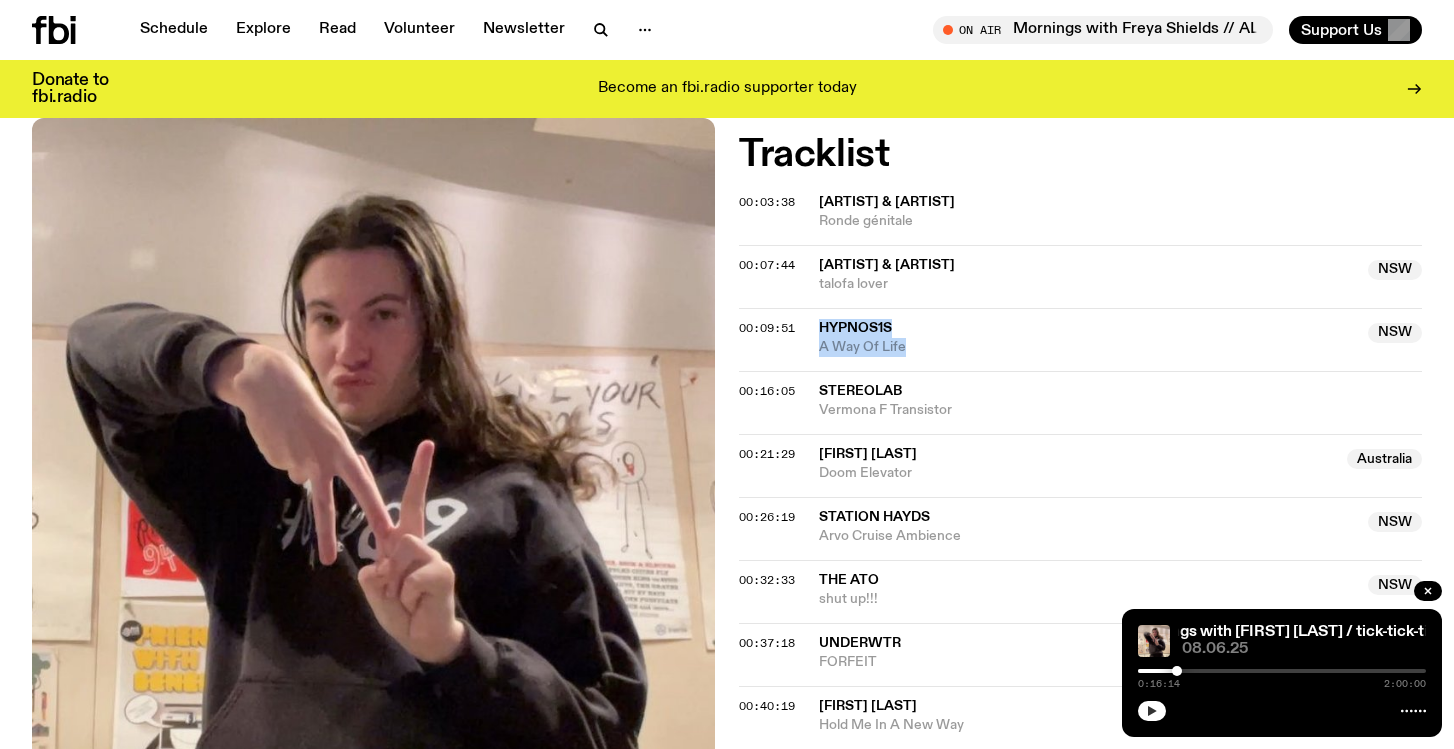 drag, startPoint x: 909, startPoint y: 349, endPoint x: 819, endPoint y: 326, distance: 92.89241 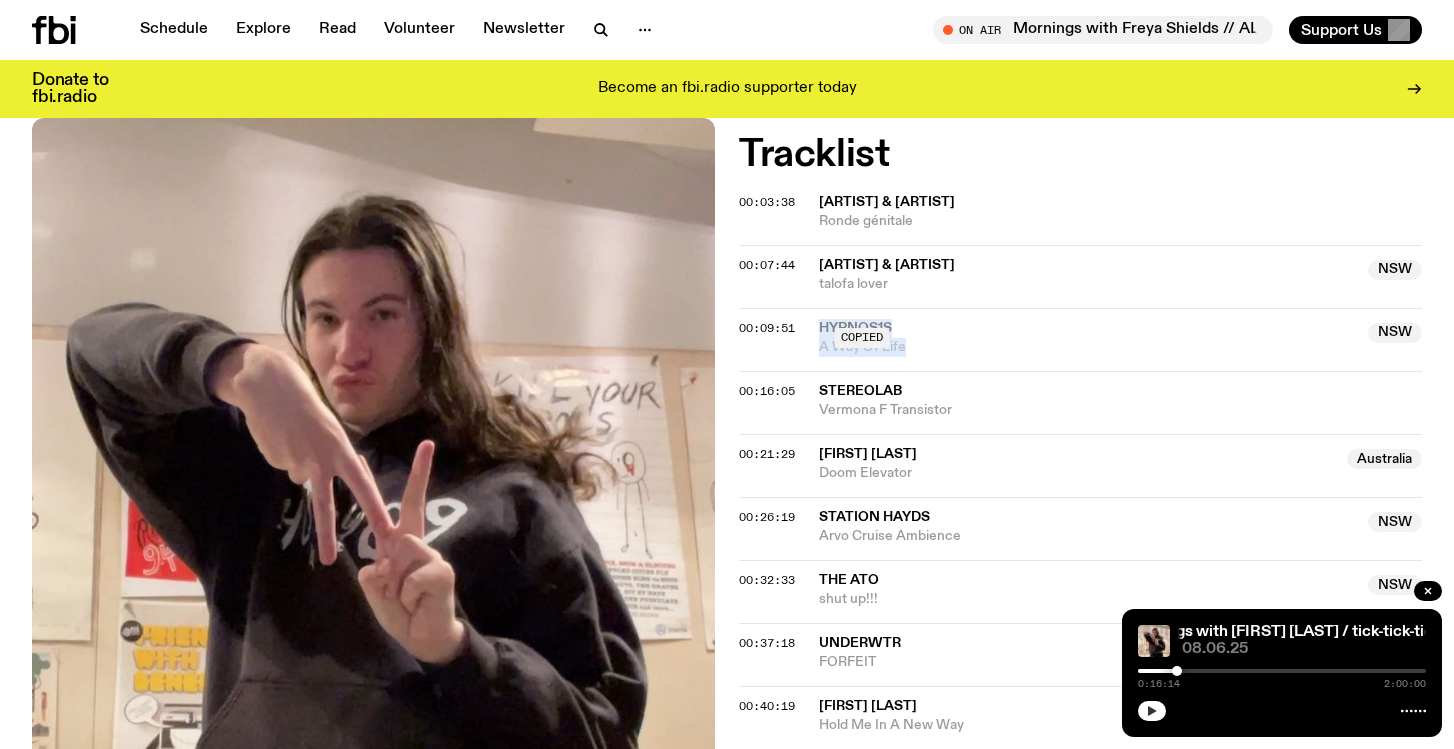 copy on "[ARTIST] [STATE] A Way Of Life" 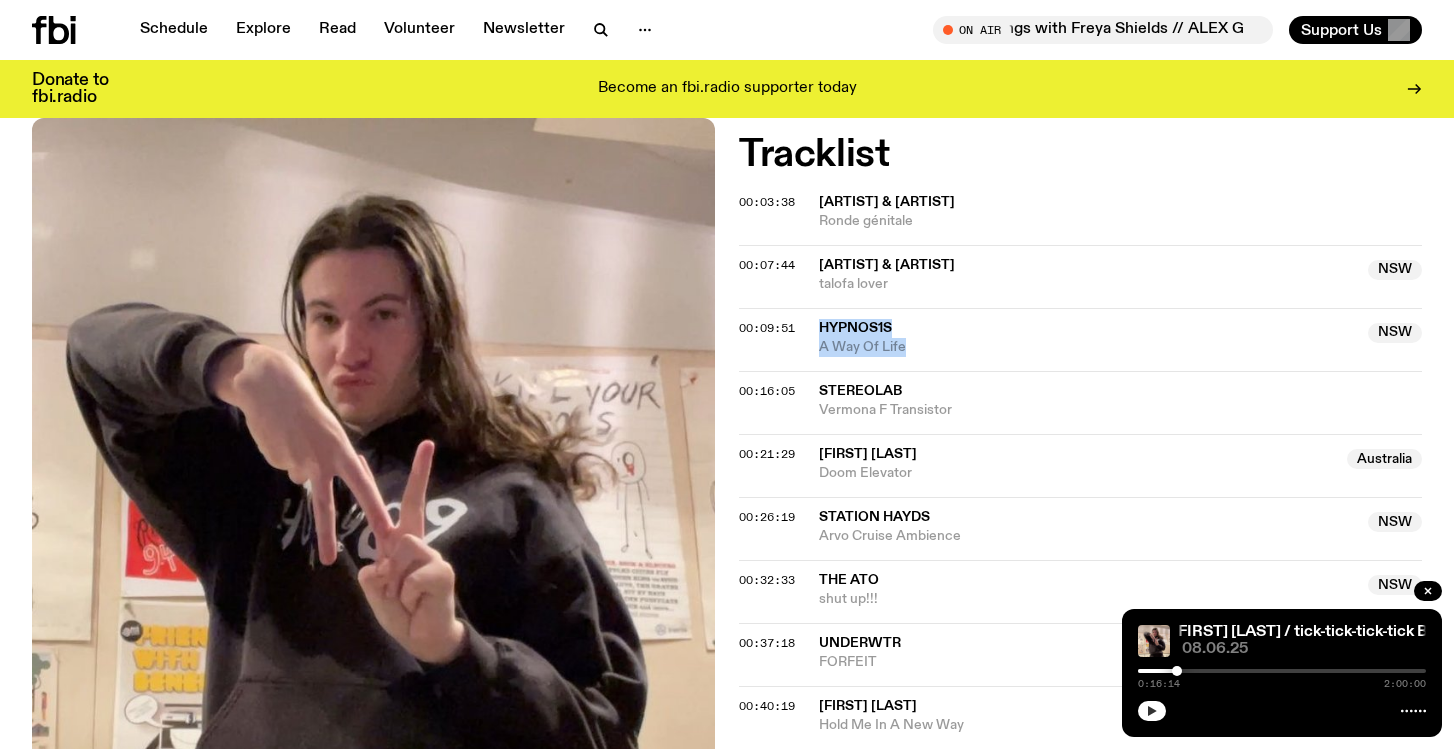 click on "Hypnos1s" at bounding box center [1087, 328] 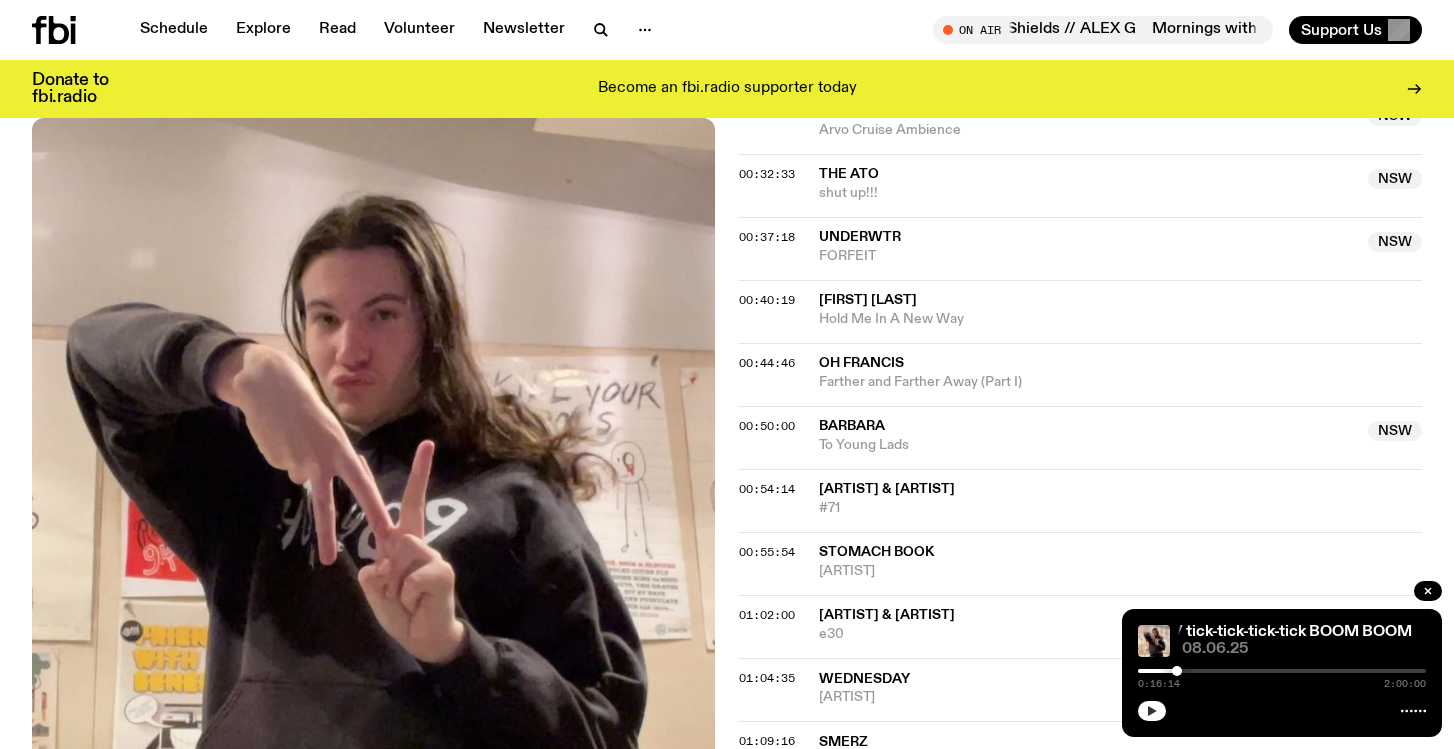 scroll, scrollTop: 1164, scrollLeft: 0, axis: vertical 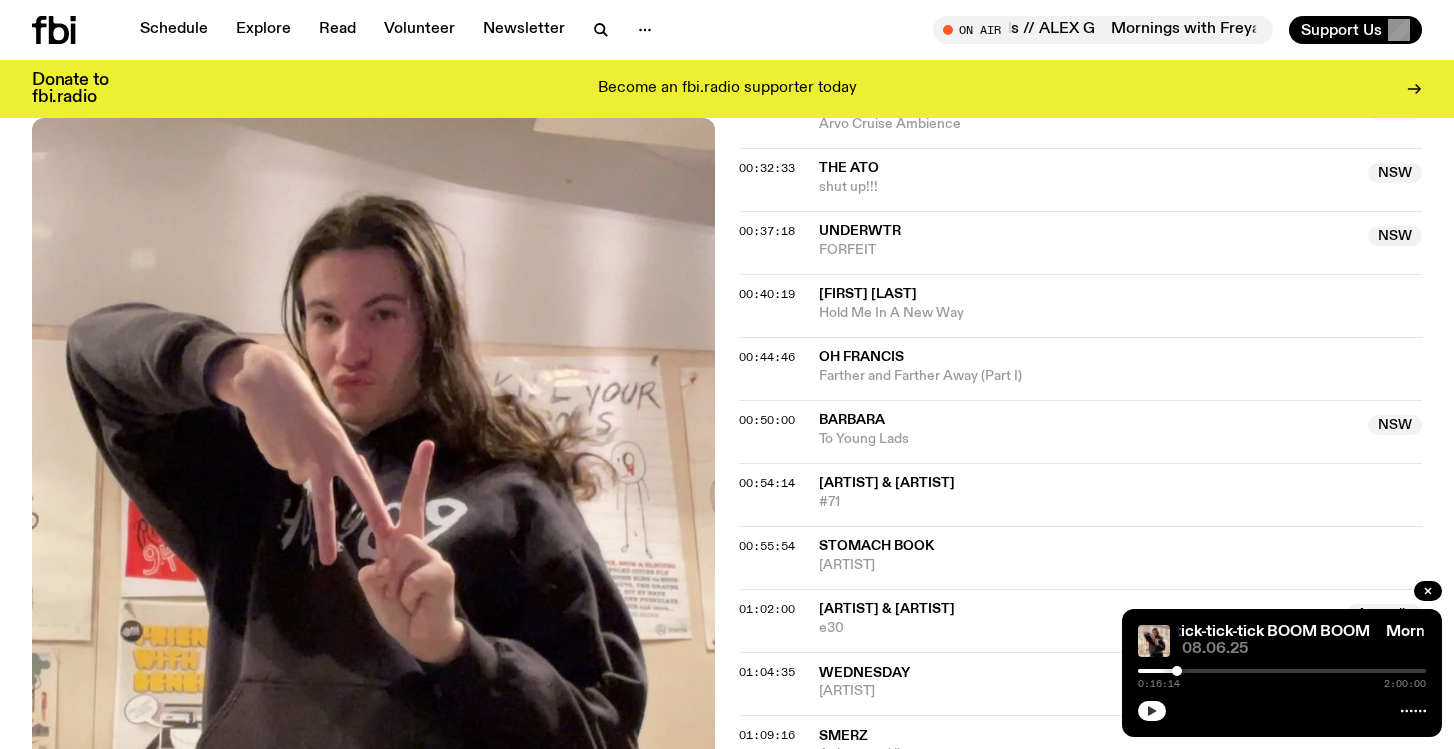 click on "Aired on 08.06.25 , 7:00pm On Rotation Experimental Hip Hop & Rap K-Pop it's long weekend monday and [FIRST] [LAST] is here to serve up the perfect vibes to match. this morning enjoy new music from [ARTIST], [ARTIST], [ARTIST], [ARTIST] and more. [FIRST]'s Album of the Week: We Promise We Won't Do It Again by [ARTIST] K-Pop Kloser: BOOM by [ARTIST] Tracklist More Episodes Tracklist 00:03:38 [ARTIST] & [ARTIST] Ronde génitale 00:07:44 [ARTIST] & [ARTIST] [STATE] talofa lover [STATE] 00:09:51 [ARTIST] [STATE] A Way Of Life [STATE] 00:16:05 [ARTIST] Vermona F Transistor 00:21:29 [FIRST] [LAST] Australia Doom Elevator Australia 00:26:19 [ARTIST] [STATE] Arvo Cruise Ambience [STATE] 00:32:33 The ATO [STATE] shut up!!! [STATE] 00:37:18 [ARTIST] [STATE] FORFEIT [STATE] 00:40:19 [FIRST] [LAST] Hold Me In A New Way 00:44:46 [ARTIST] Farther and Farther Away (Part I) 00:50:00 [ARTIST] [STATE] To Young Lads [STATE] 00:54:14 [ARTIST] & [ARTIST] #71 00:55:54 [ARTIST]" 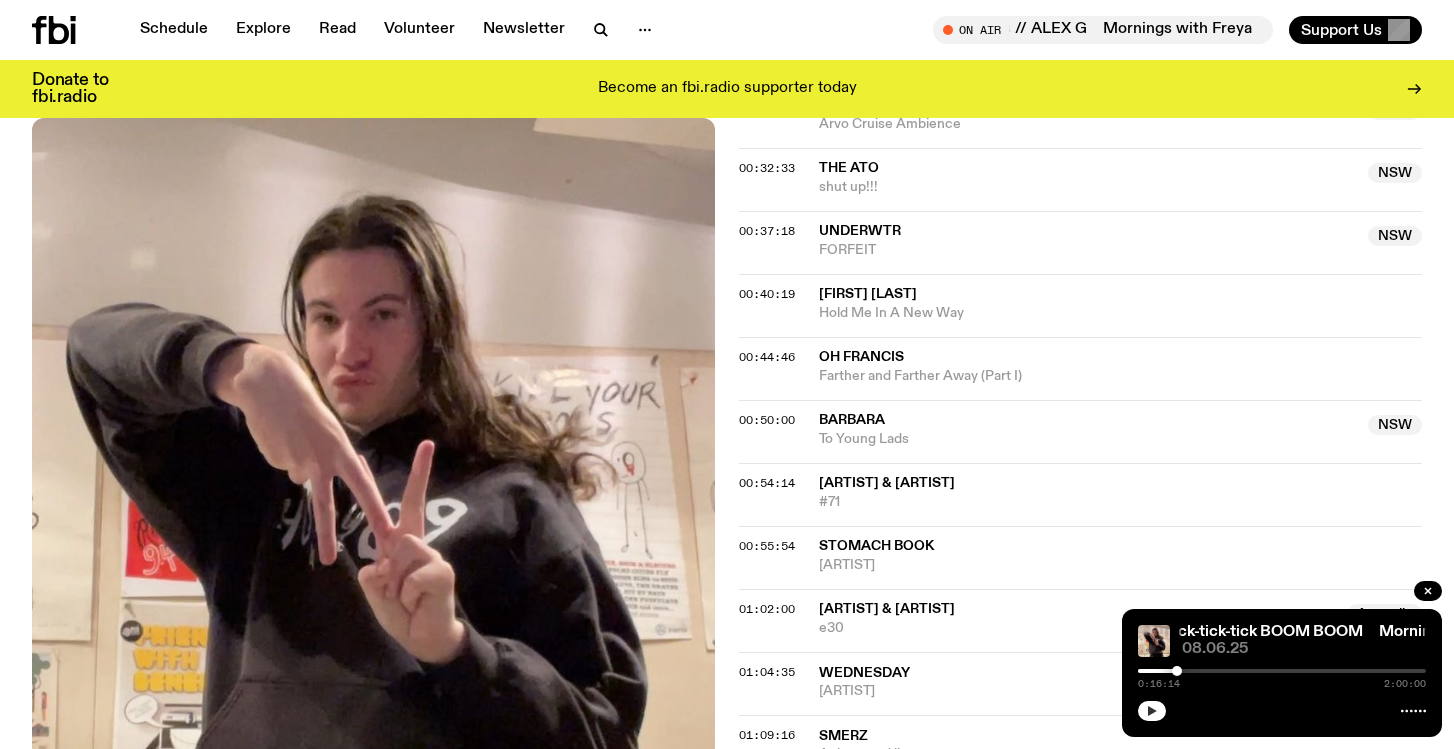 click on "Aired on 08.06.25 , 7:00pm On Rotation Experimental Hip Hop & Rap K-Pop it's long weekend monday and [FIRST] [LAST] is here to serve up the perfect vibes to match. this morning enjoy new music from [ARTIST], [ARTIST], [ARTIST], [ARTIST] and more. [FIRST]'s Album of the Week: We Promise We Won't Do It Again by [ARTIST] K-Pop Kloser: BOOM by [ARTIST] Tracklist More Episodes Tracklist 00:03:38 [ARTIST] & [ARTIST] Ronde génitale 00:07:44 [ARTIST] & [ARTIST] [STATE] talofa lover [STATE] 00:09:51 [ARTIST] [STATE] A Way Of Life [STATE] 00:16:05 [ARTIST] Vermona F Transistor 00:21:29 [FIRST] [LAST] Australia Doom Elevator Australia 00:26:19 [ARTIST] [STATE] Arvo Cruise Ambience [STATE] 00:32:33 The ATO [STATE] shut up!!! [STATE] 00:37:18 [ARTIST] [STATE] FORFEIT [STATE] 00:40:19 [FIRST] [LAST] Hold Me In A New Way 00:44:46 [ARTIST] Farther and Farther Away (Part I) 00:50:00 [ARTIST] [STATE] To Young Lads [STATE] 00:54:14 [ARTIST] & [ARTIST] #71 00:55:54 [ARTIST]" 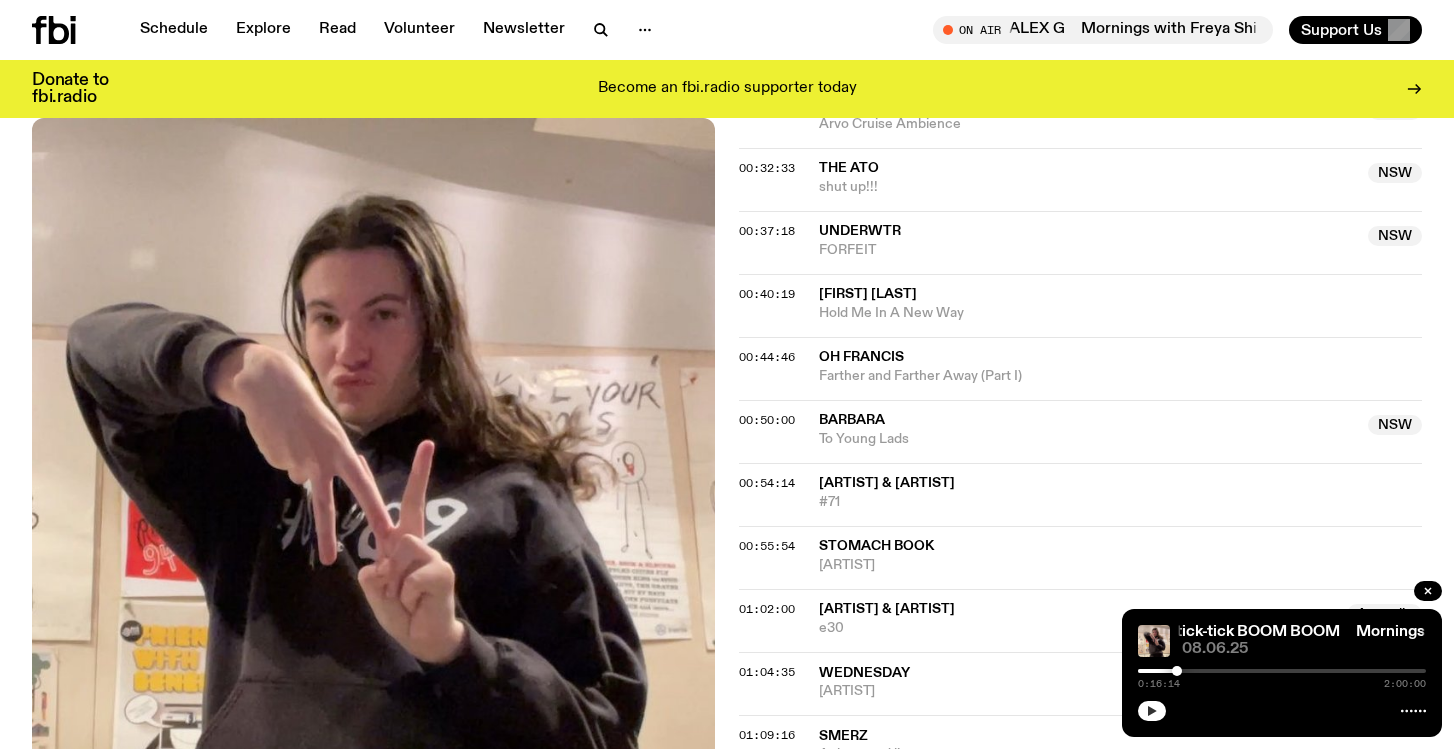 click on "Aired on 08.06.25 , 7:00pm On Rotation Experimental Hip Hop & Rap K-Pop it's long weekend monday and [FIRST] [LAST] is here to serve up the perfect vibes to match. this morning enjoy new music from [ARTIST], [ARTIST], [ARTIST], [ARTIST] and more. [FIRST]'s Album of the Week: We Promise We Won't Do It Again by [ARTIST] K-Pop Kloser: BOOM by [ARTIST] Tracklist More Episodes Tracklist 00:03:38 [ARTIST] & [ARTIST] Ronde génitale 00:07:44 [ARTIST] & [ARTIST] [STATE] talofa lover [STATE] 00:09:51 [ARTIST] [STATE] A Way Of Life [STATE] 00:16:05 [ARTIST] Vermona F Transistor 00:21:29 [FIRST] [LAST] Australia Doom Elevator Australia 00:26:19 [ARTIST] [STATE] Arvo Cruise Ambience [STATE] 00:32:33 The ATO [STATE] shut up!!! [STATE] 00:37:18 [ARTIST] [STATE] FORFEIT [STATE] 00:40:19 [FIRST] [LAST] Hold Me In A New Way 00:44:46 [ARTIST] Farther and Farther Away (Part I) 00:50:00 [ARTIST] [STATE] To Young Lads [STATE] 00:54:14 [ARTIST] & [ARTIST] #71 00:55:54 [ARTIST]" 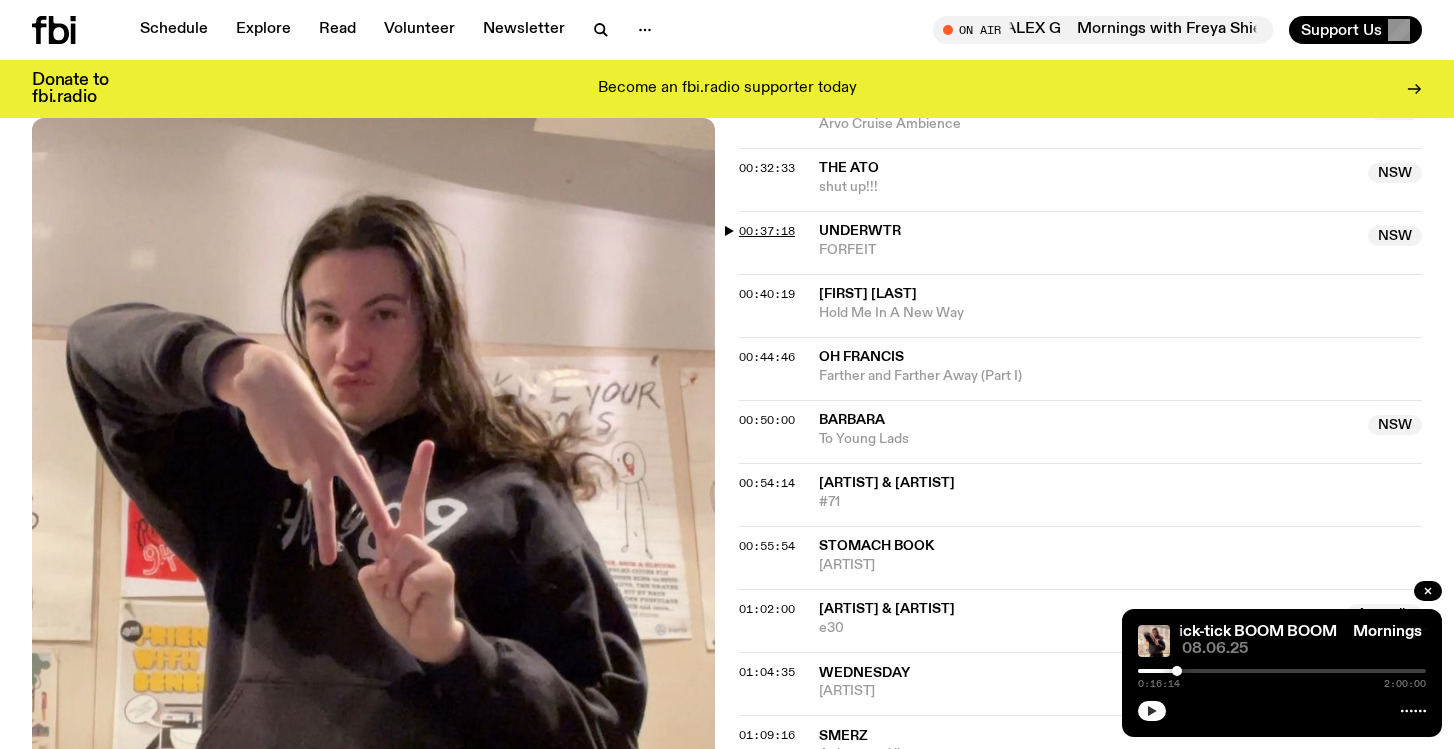 click on "00:37:18" at bounding box center [767, 231] 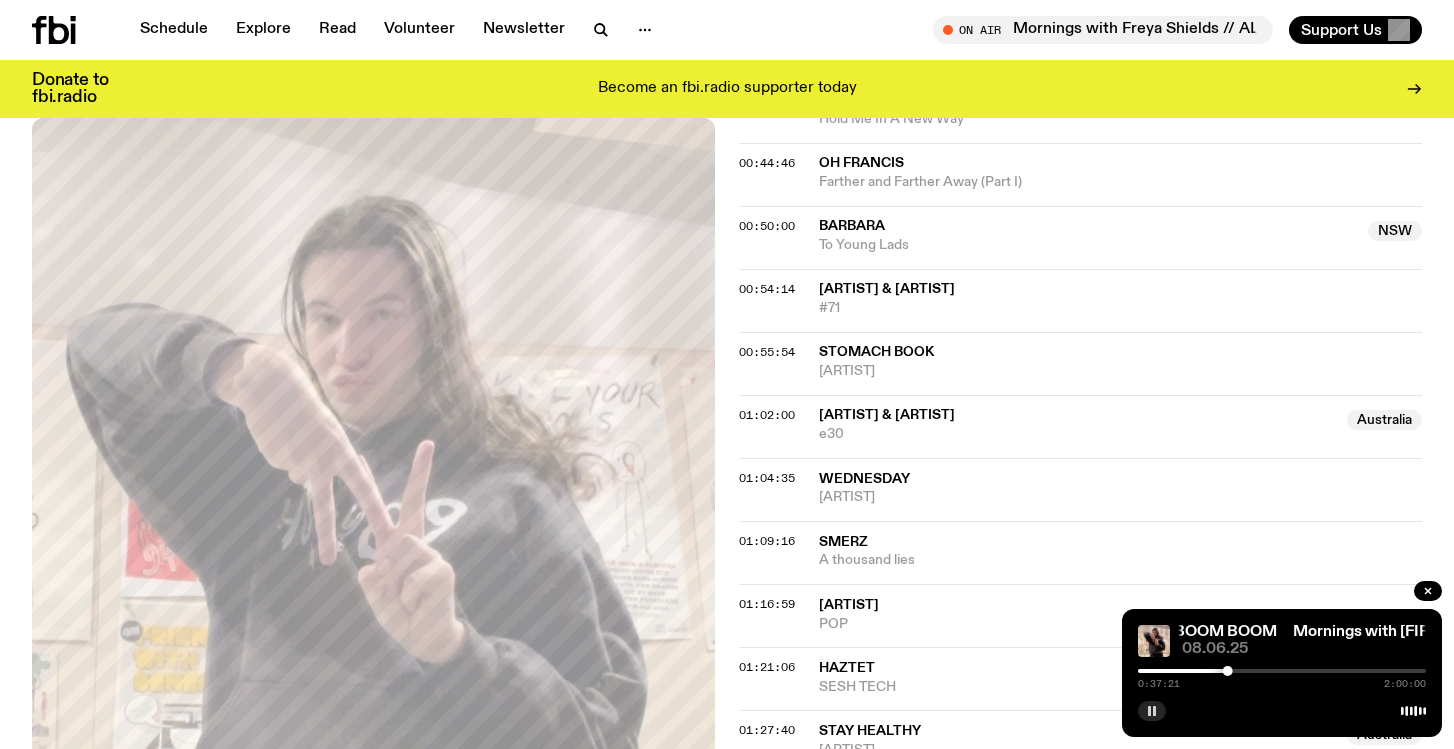 scroll, scrollTop: 1382, scrollLeft: 0, axis: vertical 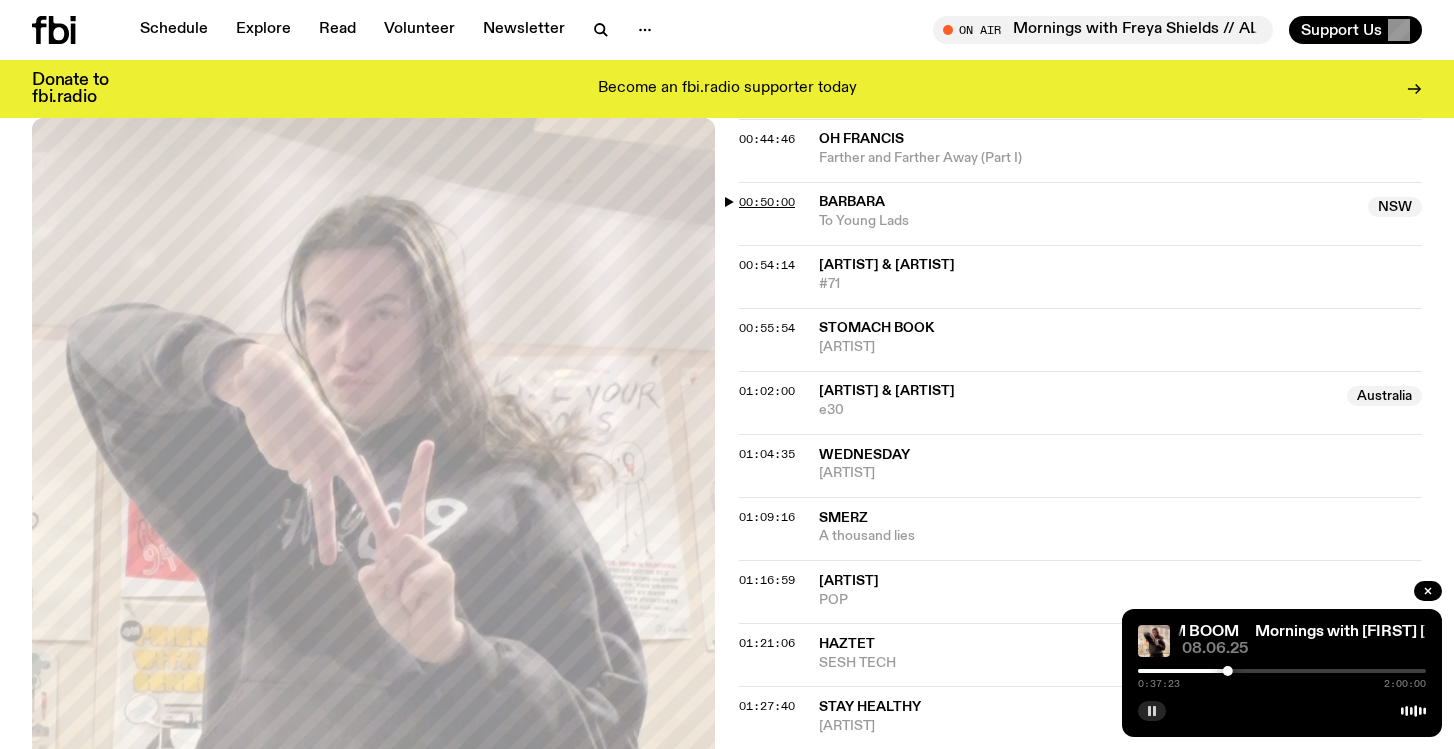 click on "00:50:00" at bounding box center (767, 202) 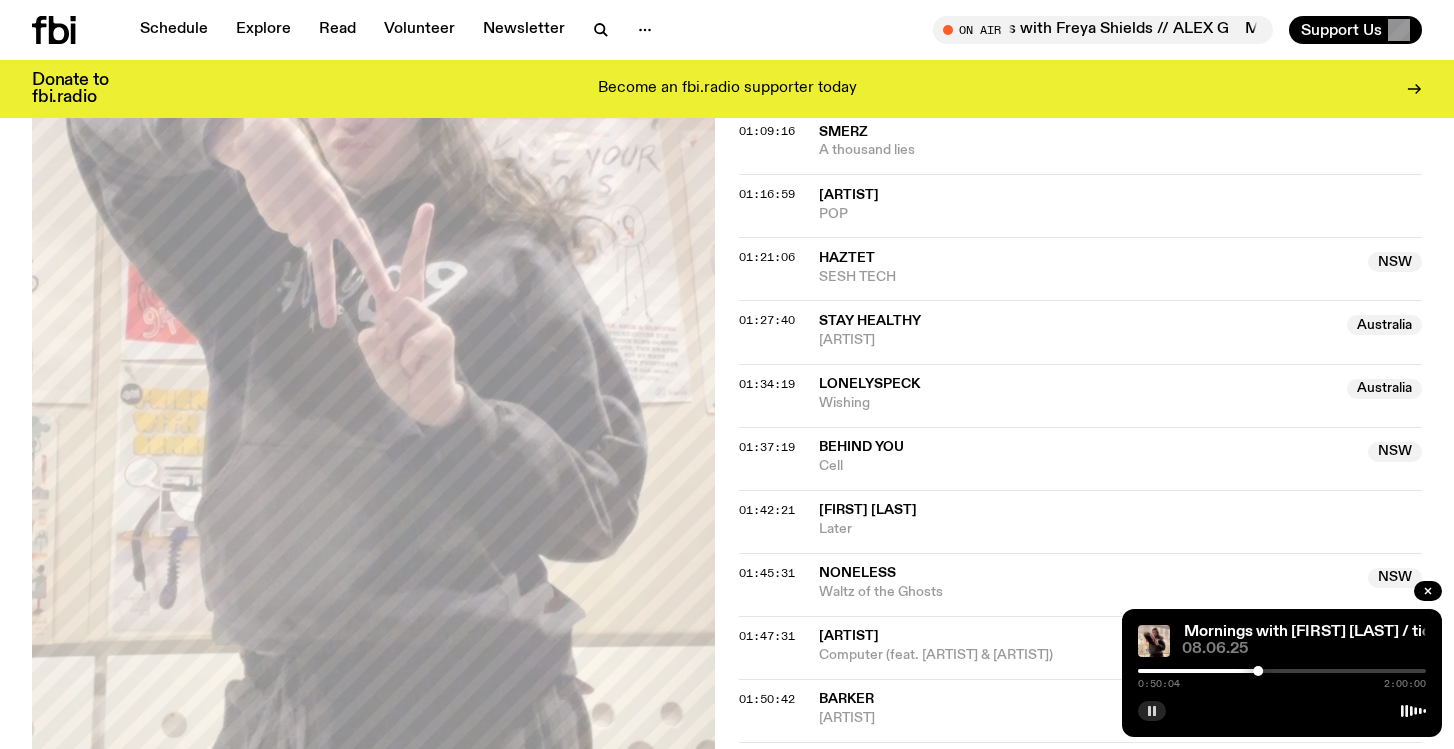 scroll, scrollTop: 1829, scrollLeft: 0, axis: vertical 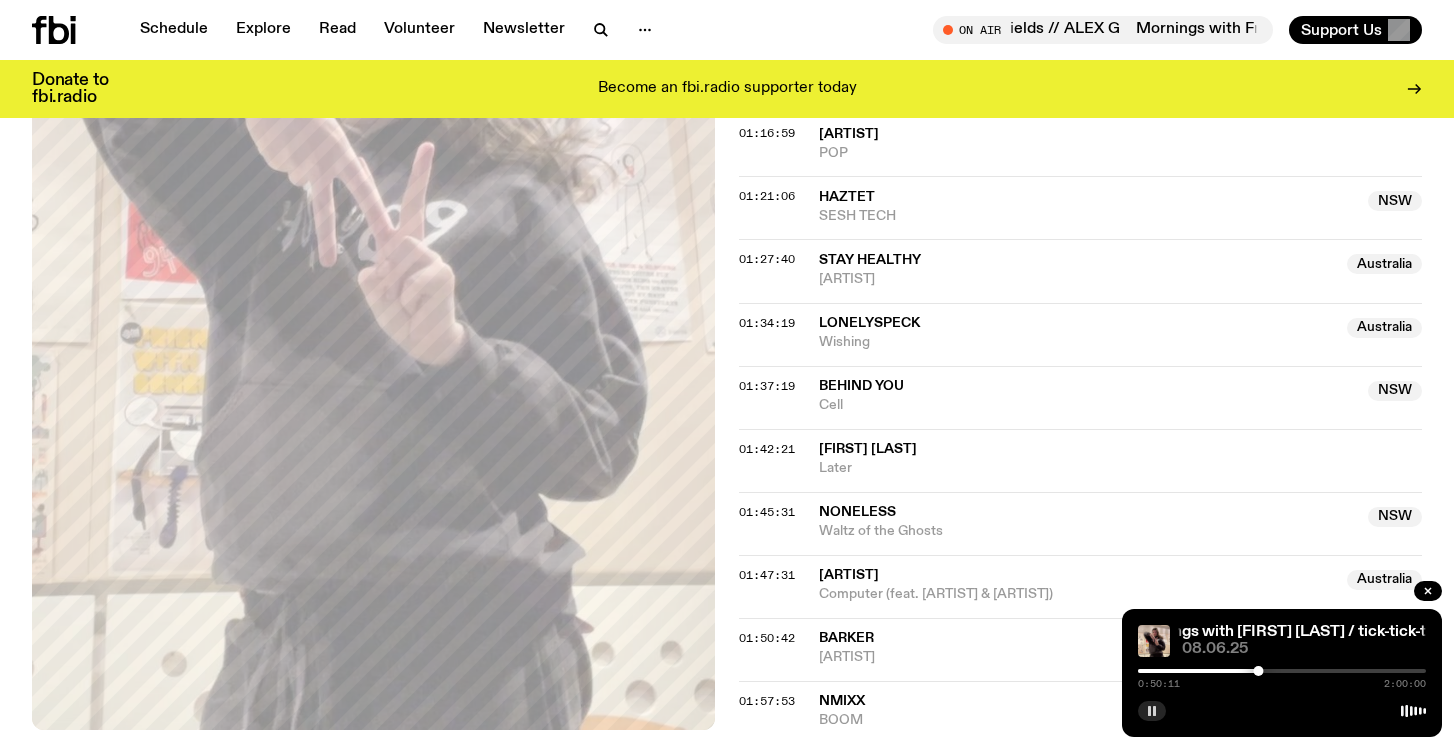 click on "Lonelyspeck" 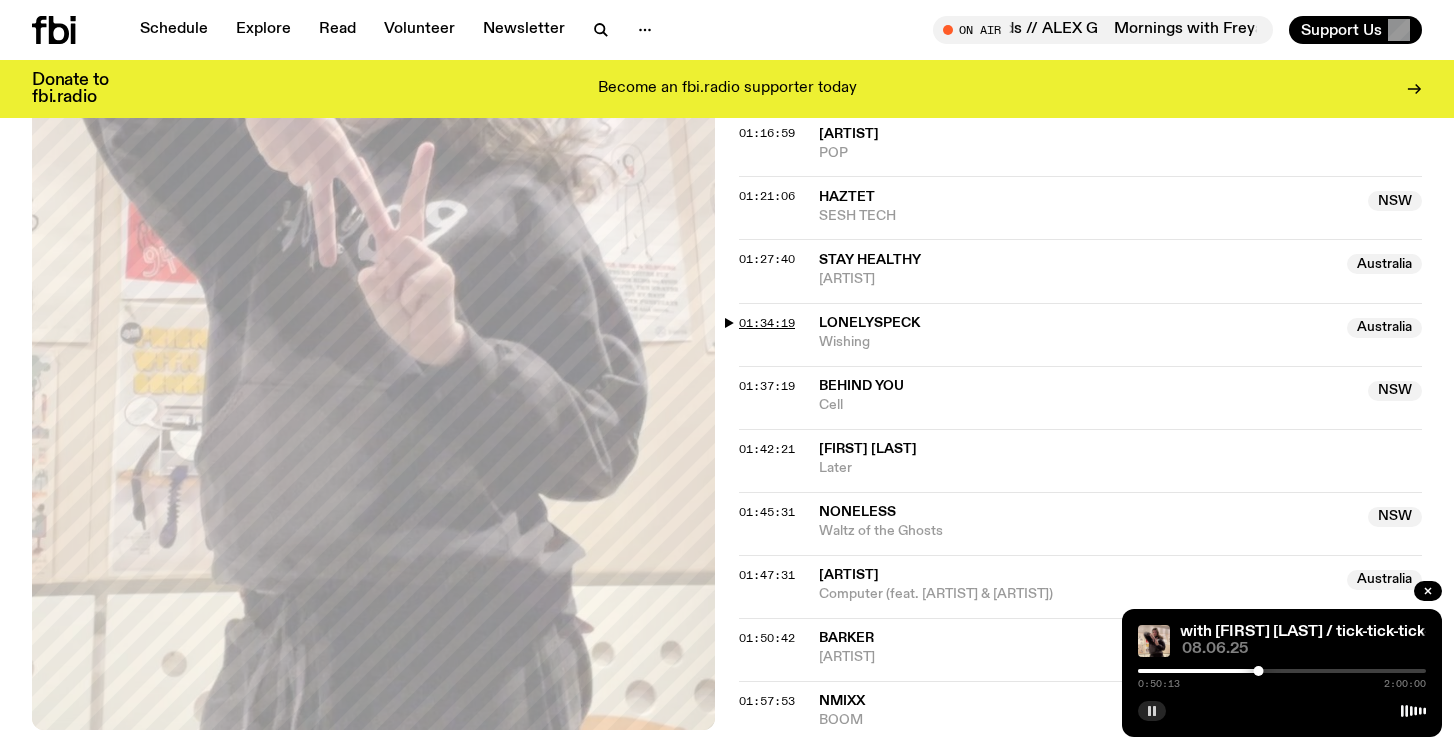 click on "01:34:19" at bounding box center (767, 323) 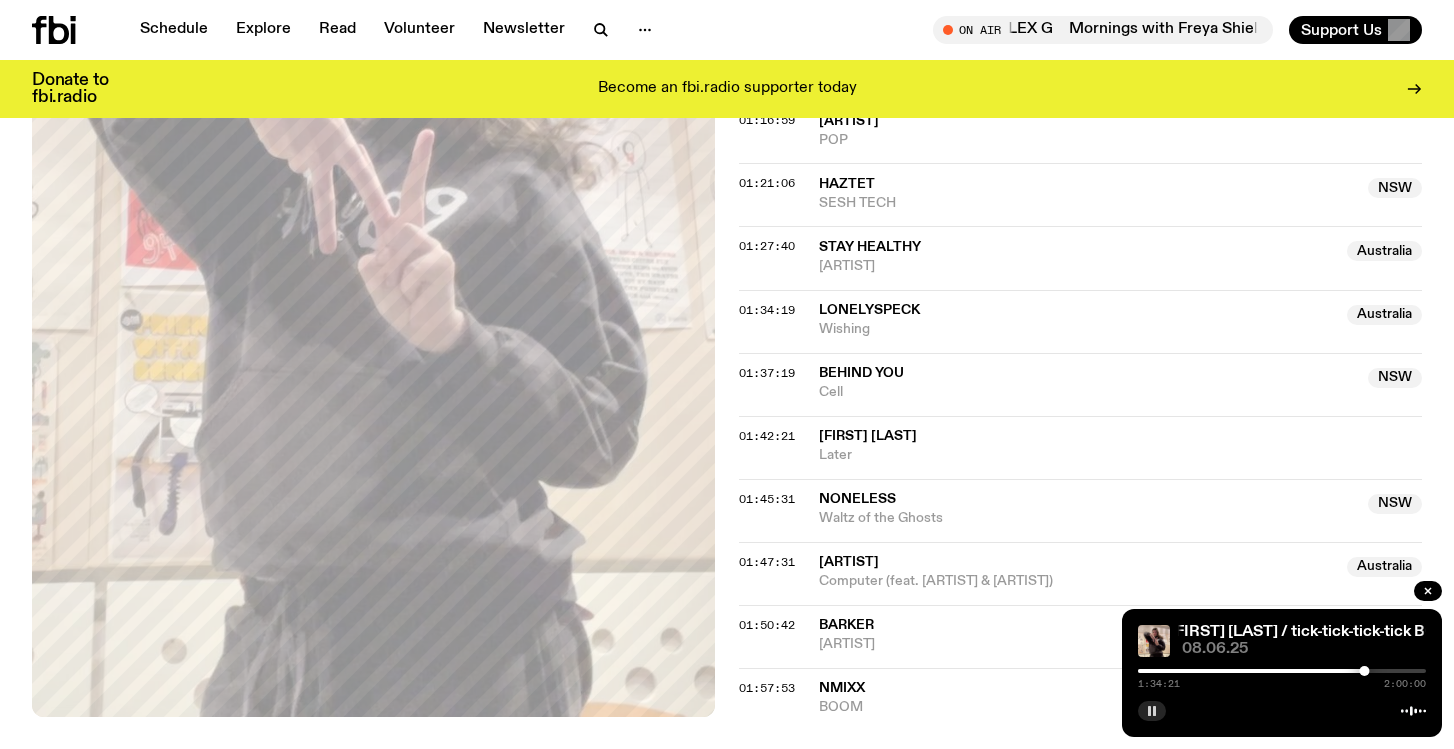 scroll, scrollTop: 1738, scrollLeft: 0, axis: vertical 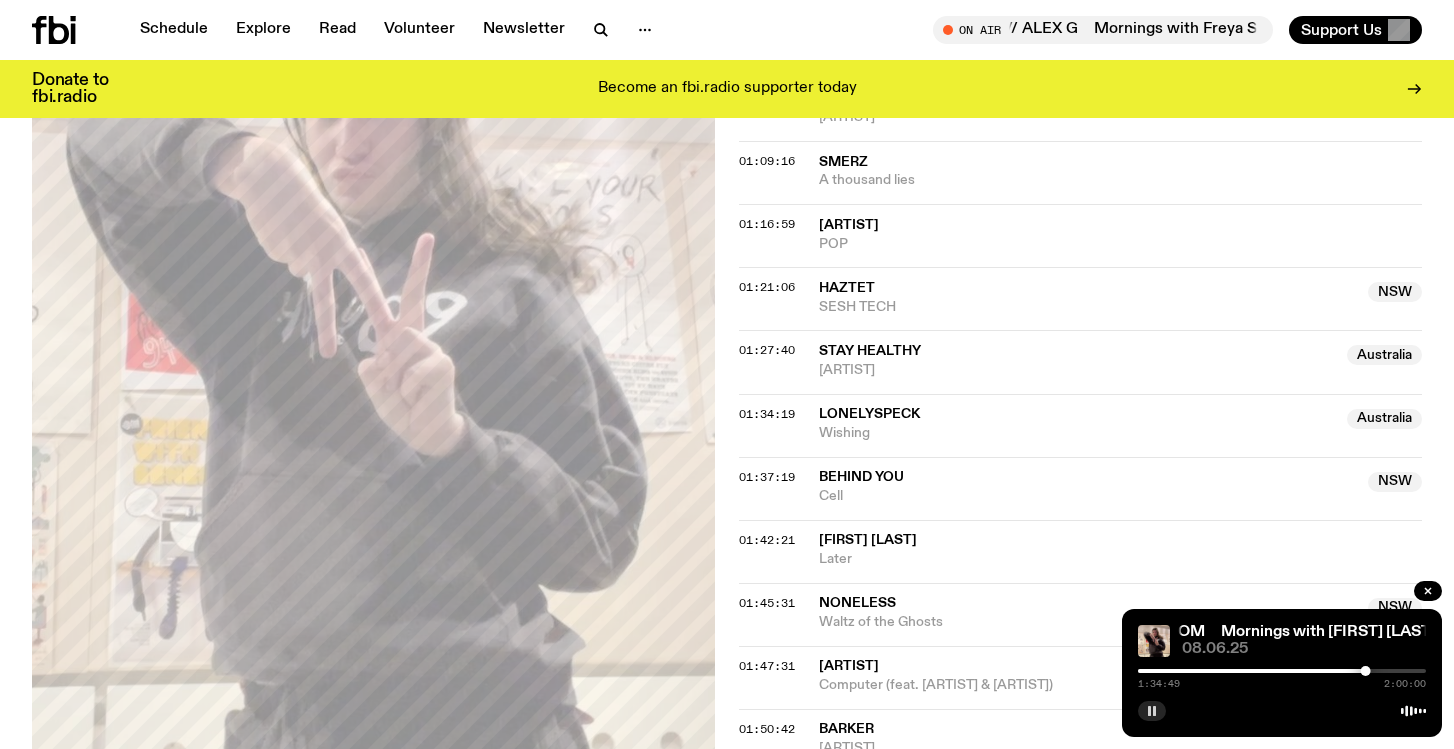 click 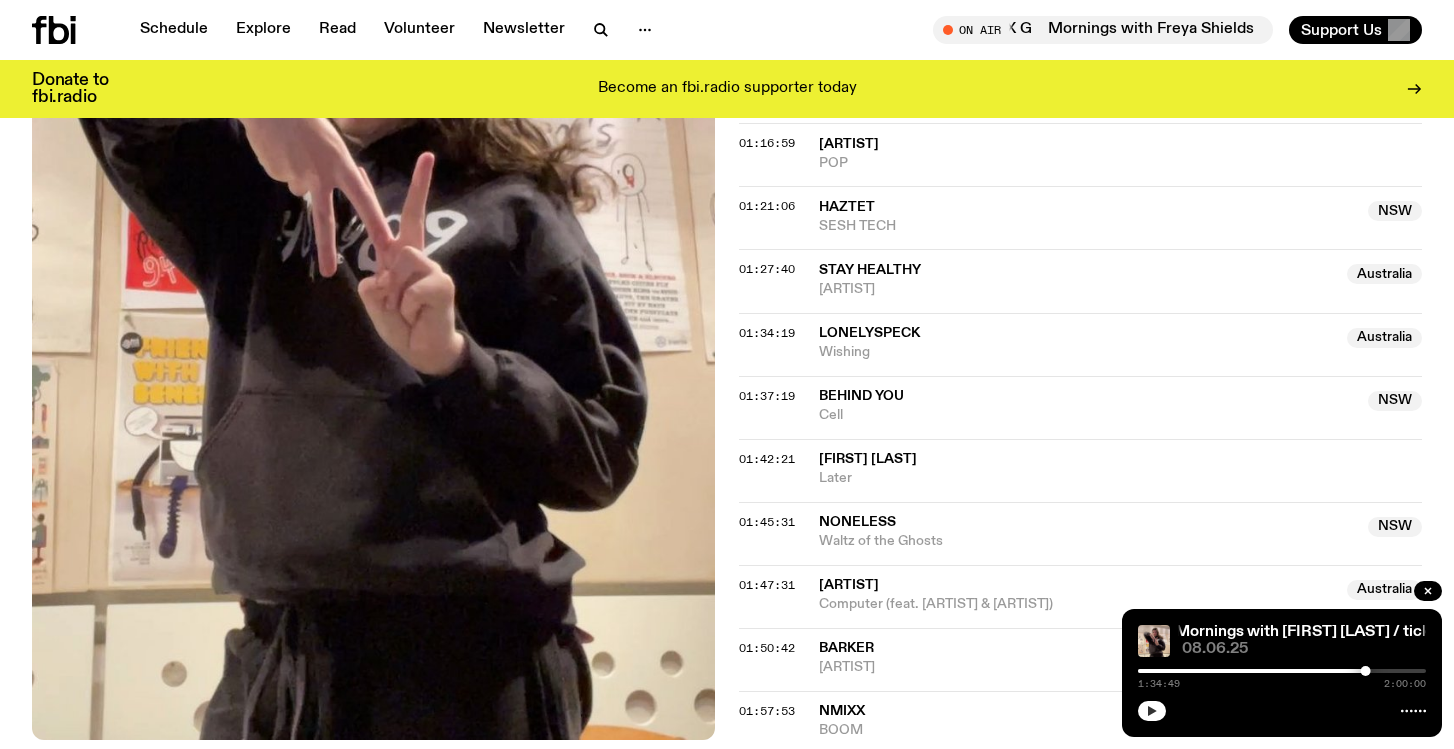 scroll, scrollTop: 1822, scrollLeft: 0, axis: vertical 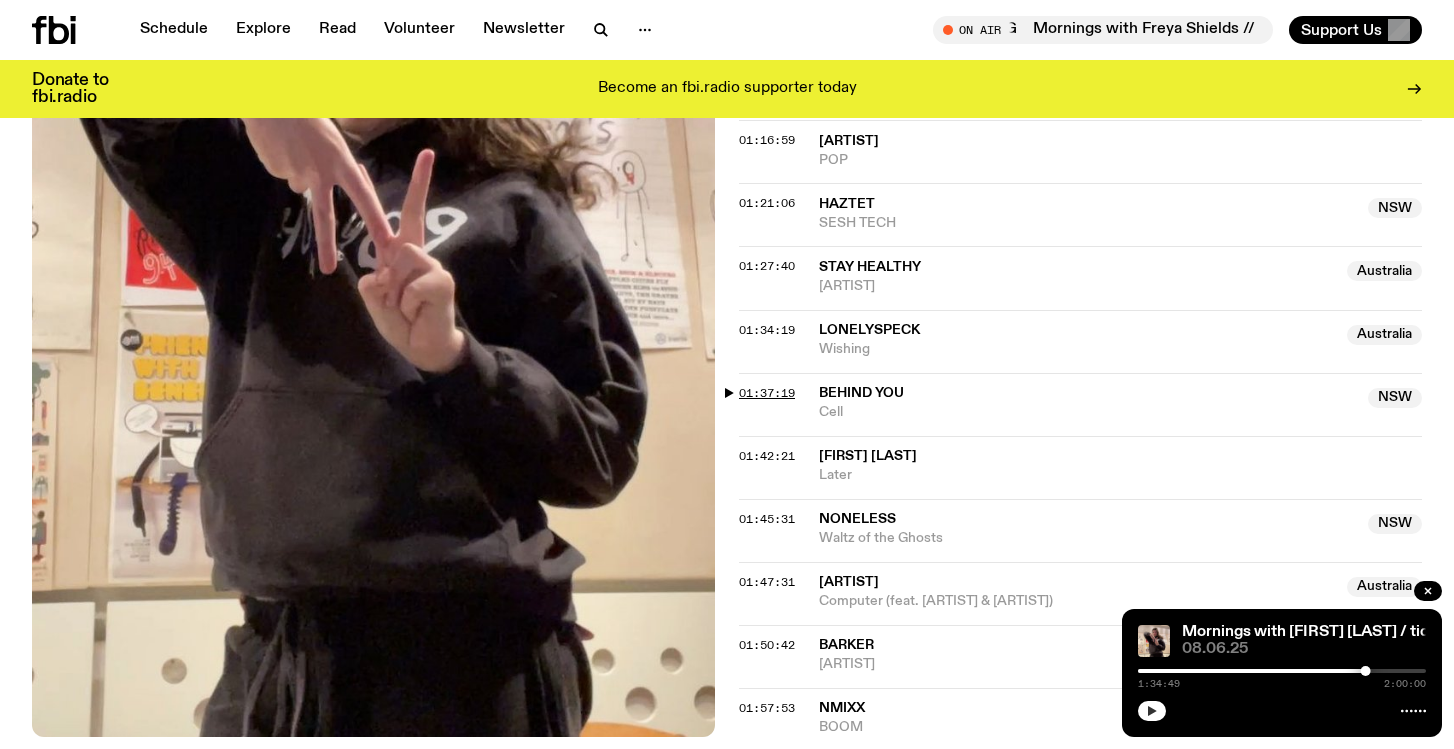 click on "01:37:19" at bounding box center [767, 393] 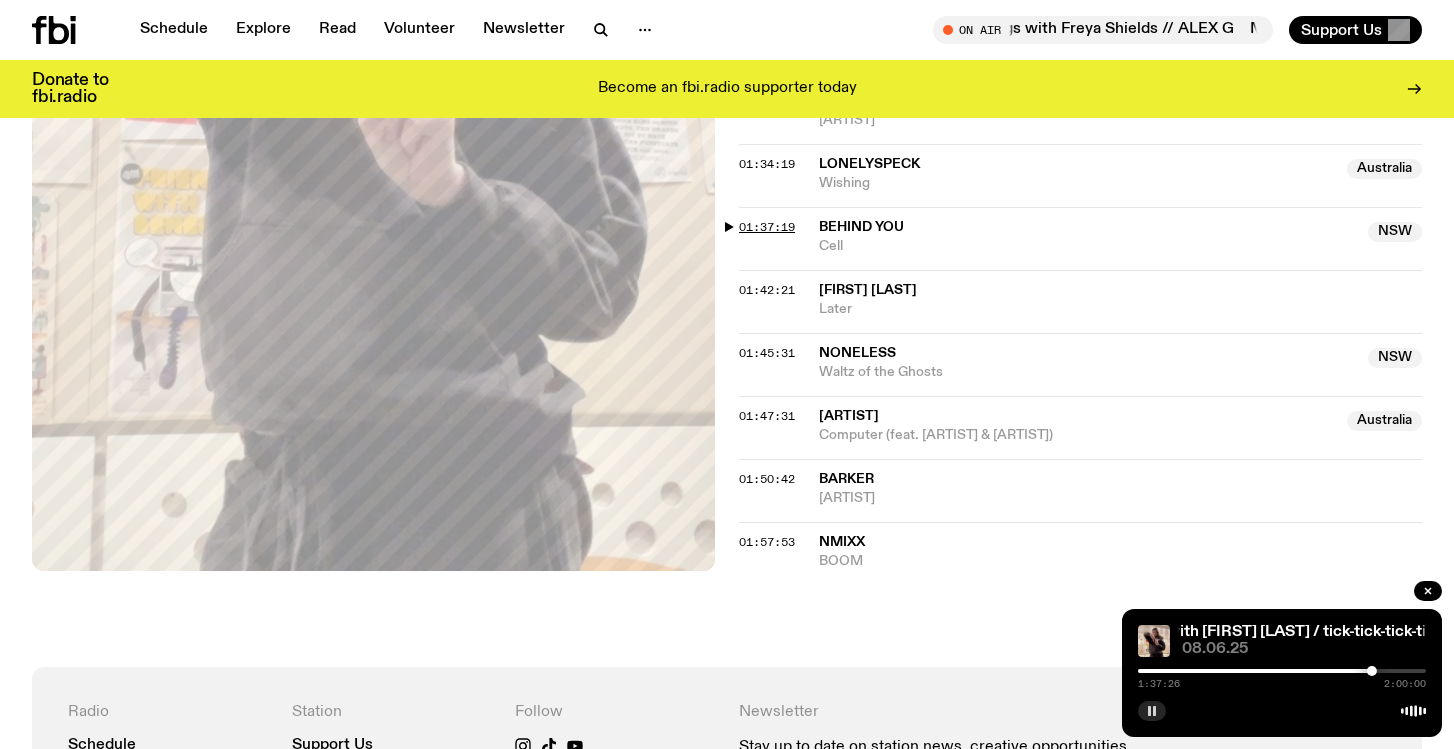 scroll, scrollTop: 1986, scrollLeft: 0, axis: vertical 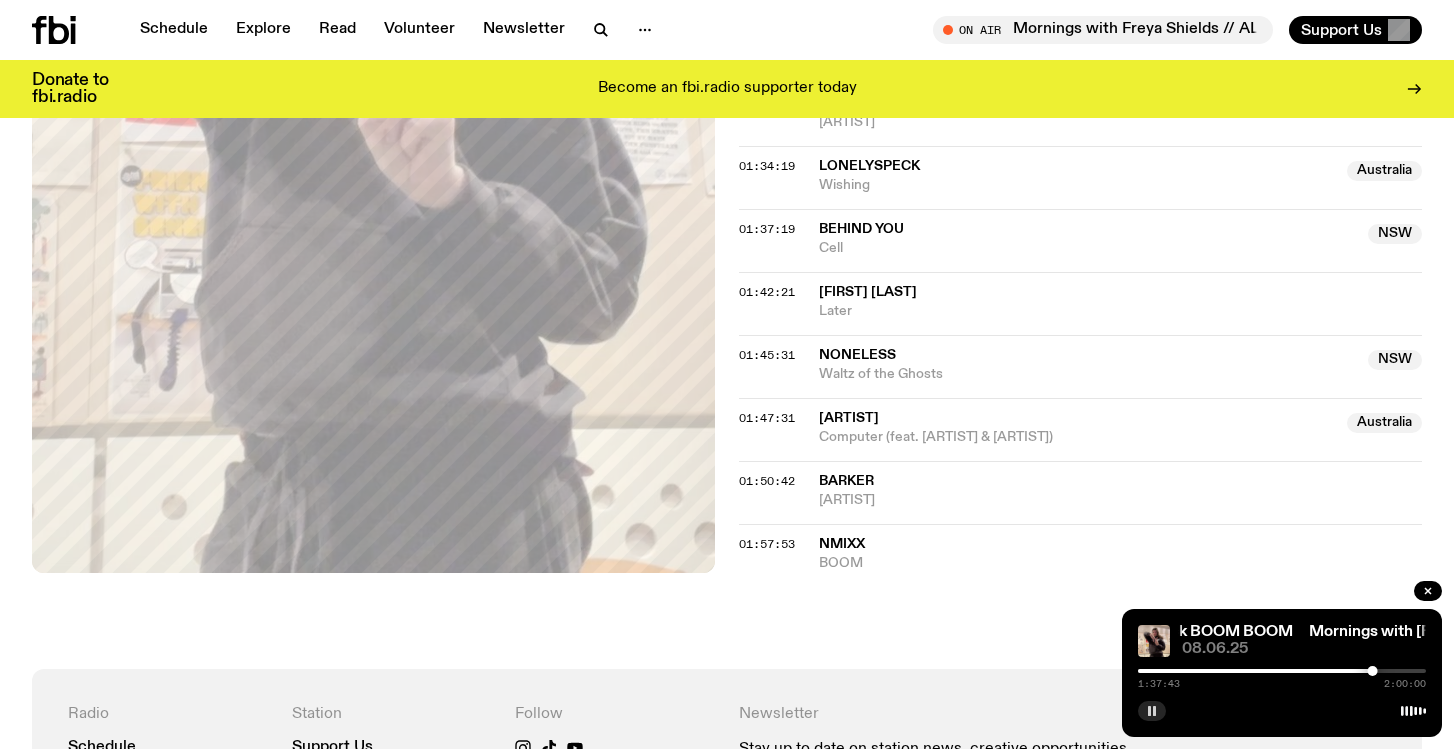 click on "01:45:31 Noneless [STATE] Waltz of the Ghosts [STATE]" 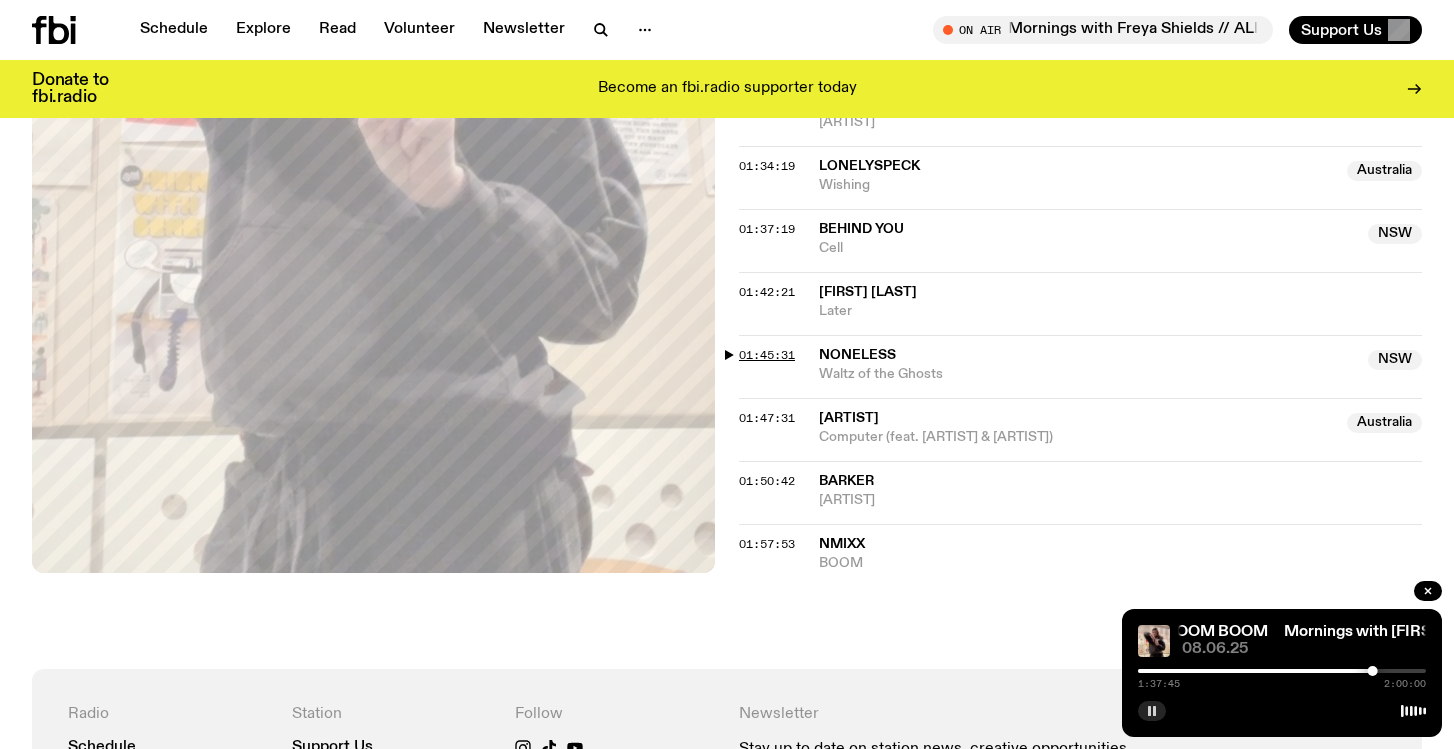 click on "01:45:31" at bounding box center [767, 355] 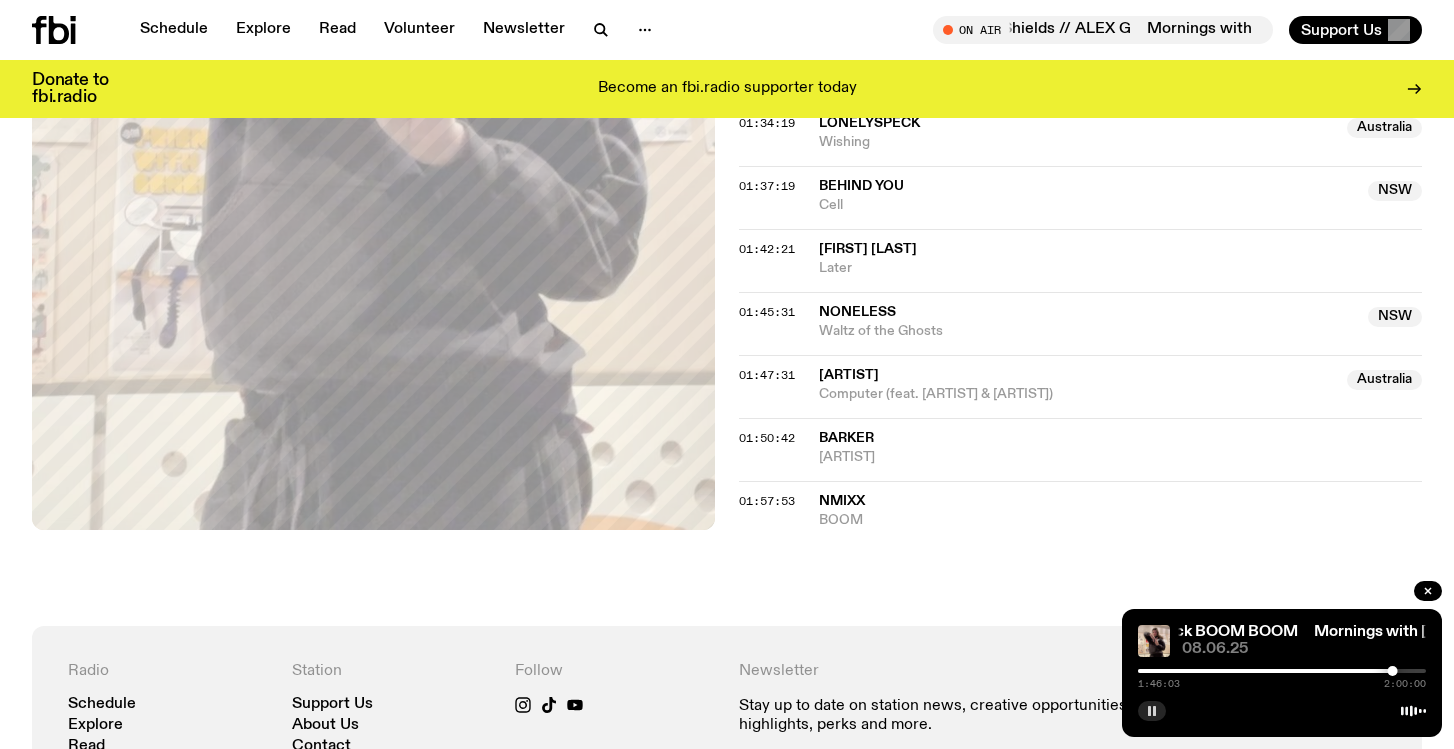 scroll, scrollTop: 2024, scrollLeft: 0, axis: vertical 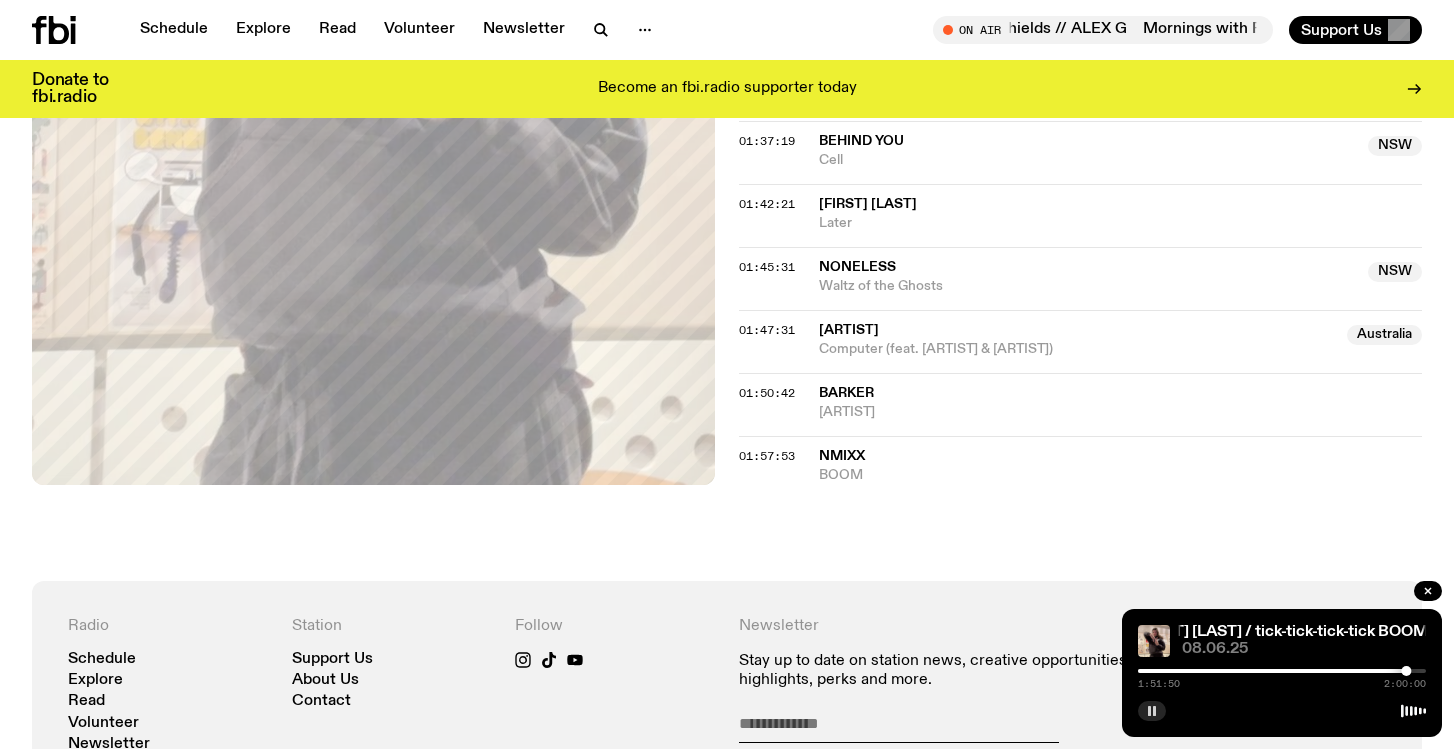 click 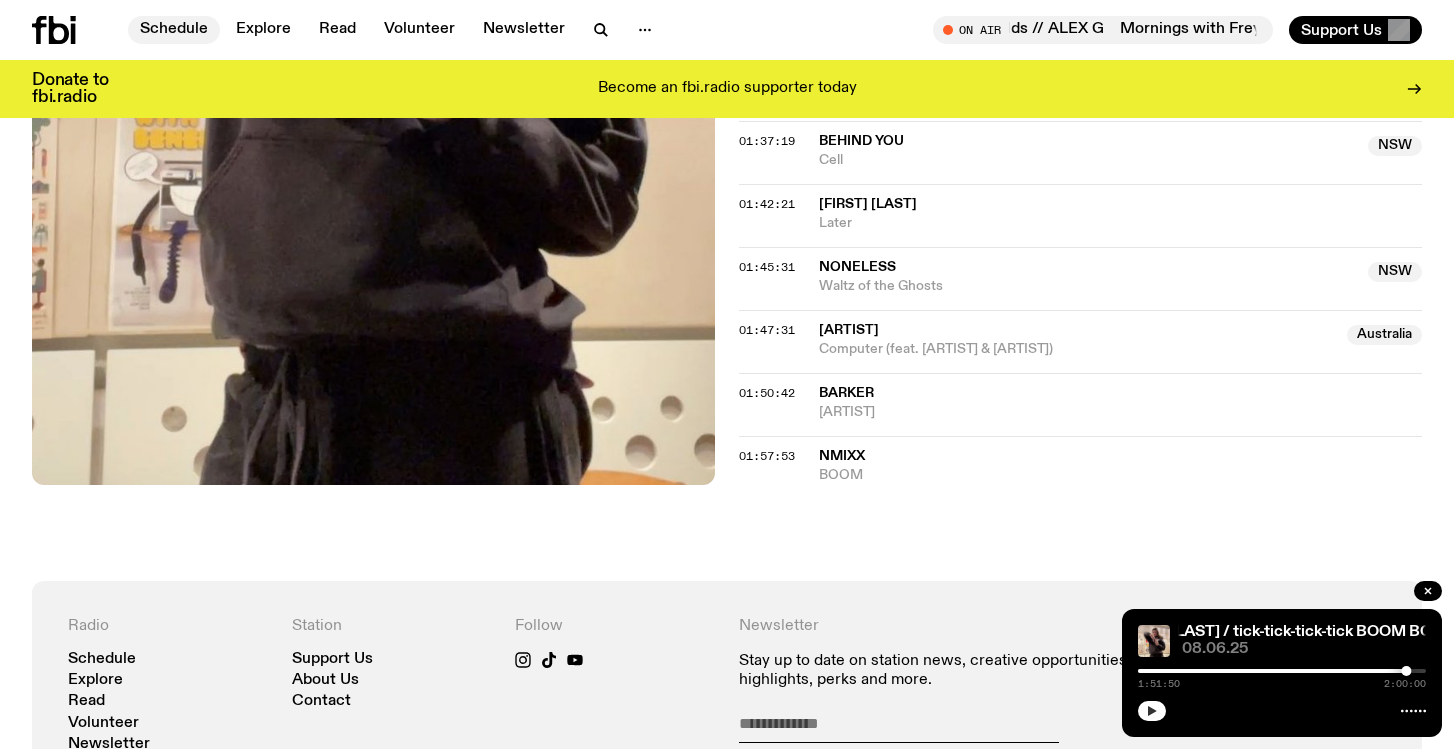 click on "Schedule" 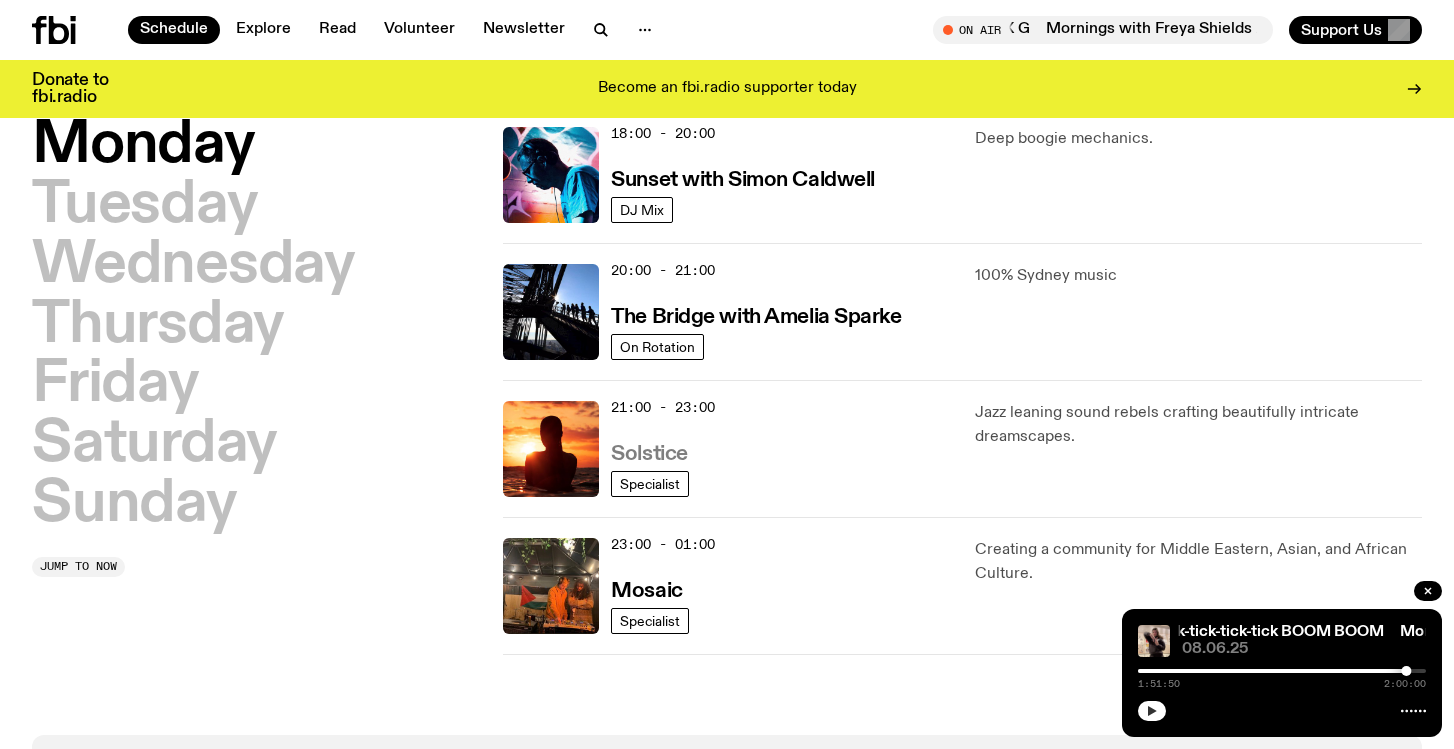 scroll, scrollTop: 743, scrollLeft: 0, axis: vertical 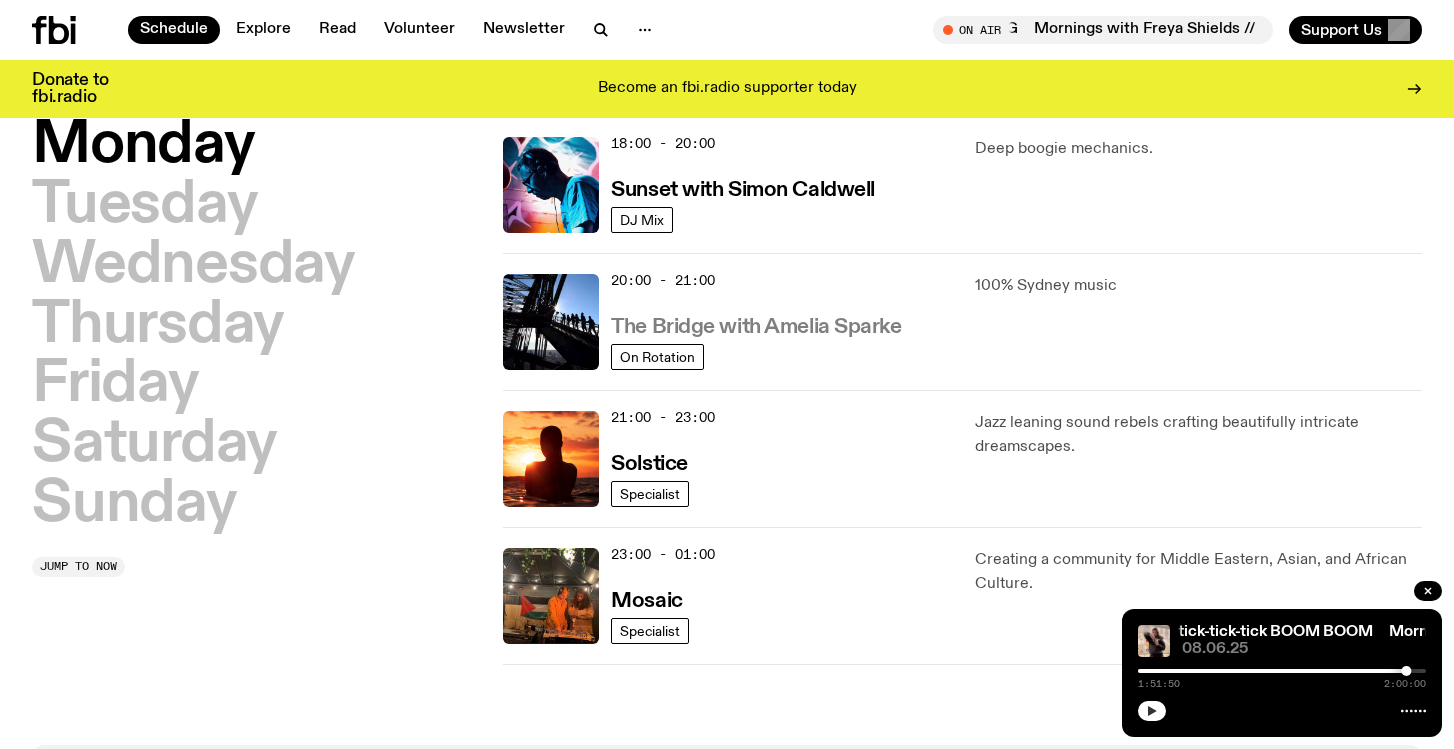 click on "The Bridge with Amelia Sparke" at bounding box center (756, 327) 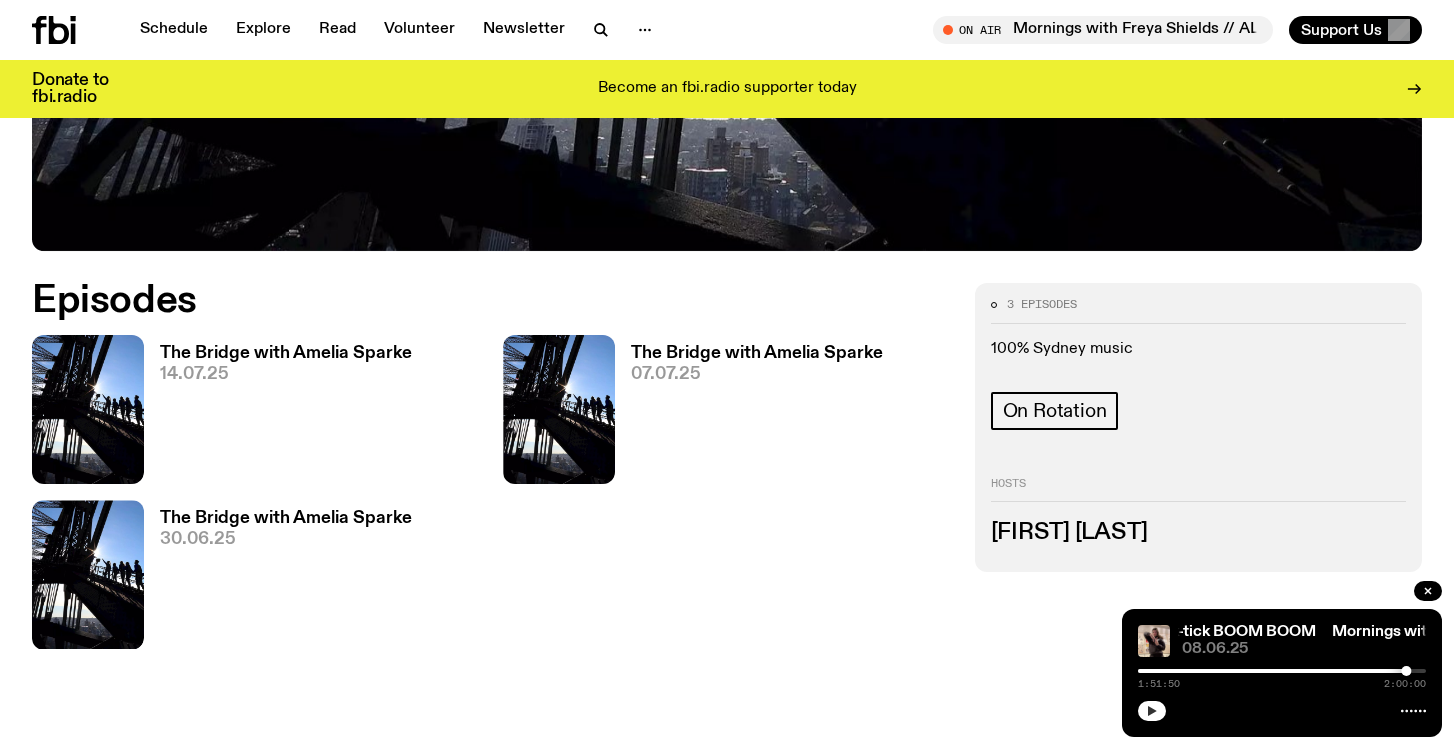 scroll, scrollTop: 818, scrollLeft: 0, axis: vertical 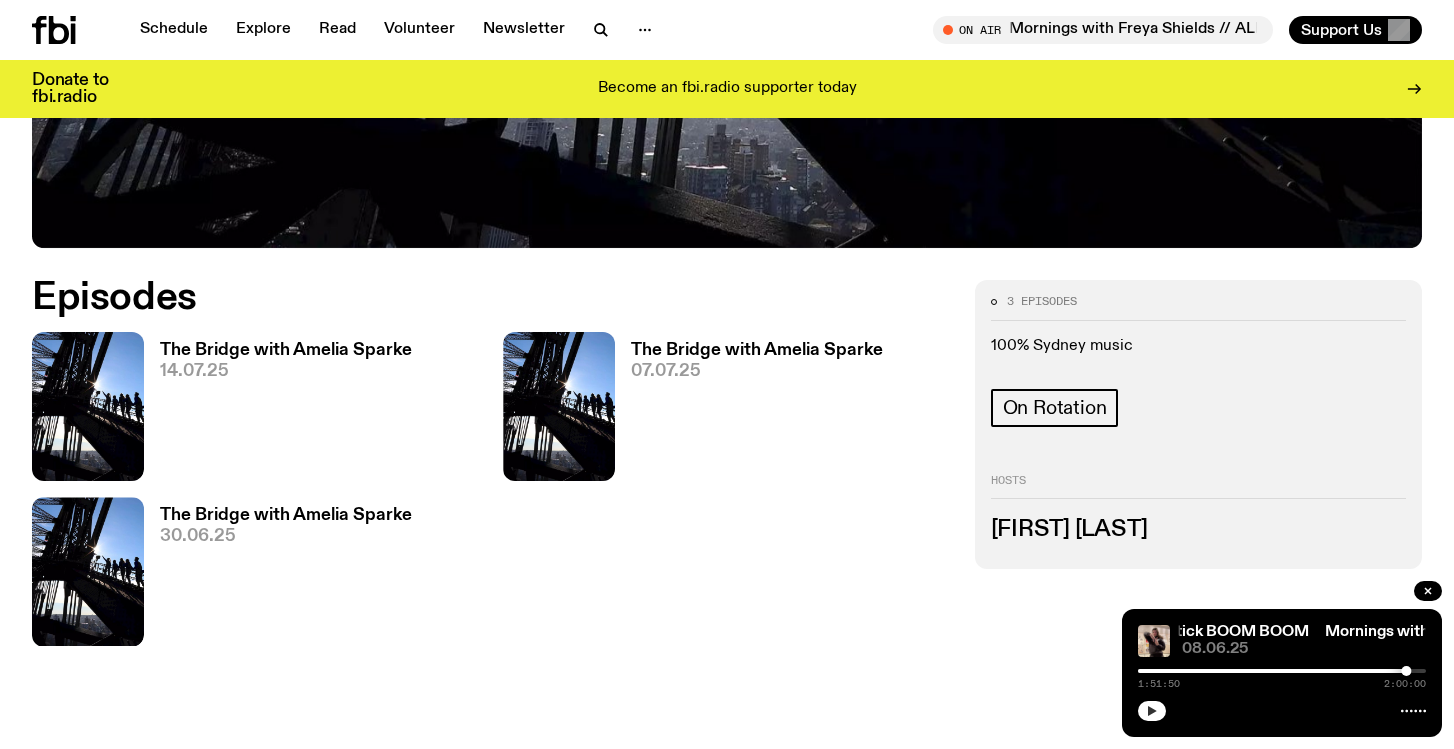 click on "The Bridge with Amelia Sparke" at bounding box center [286, 350] 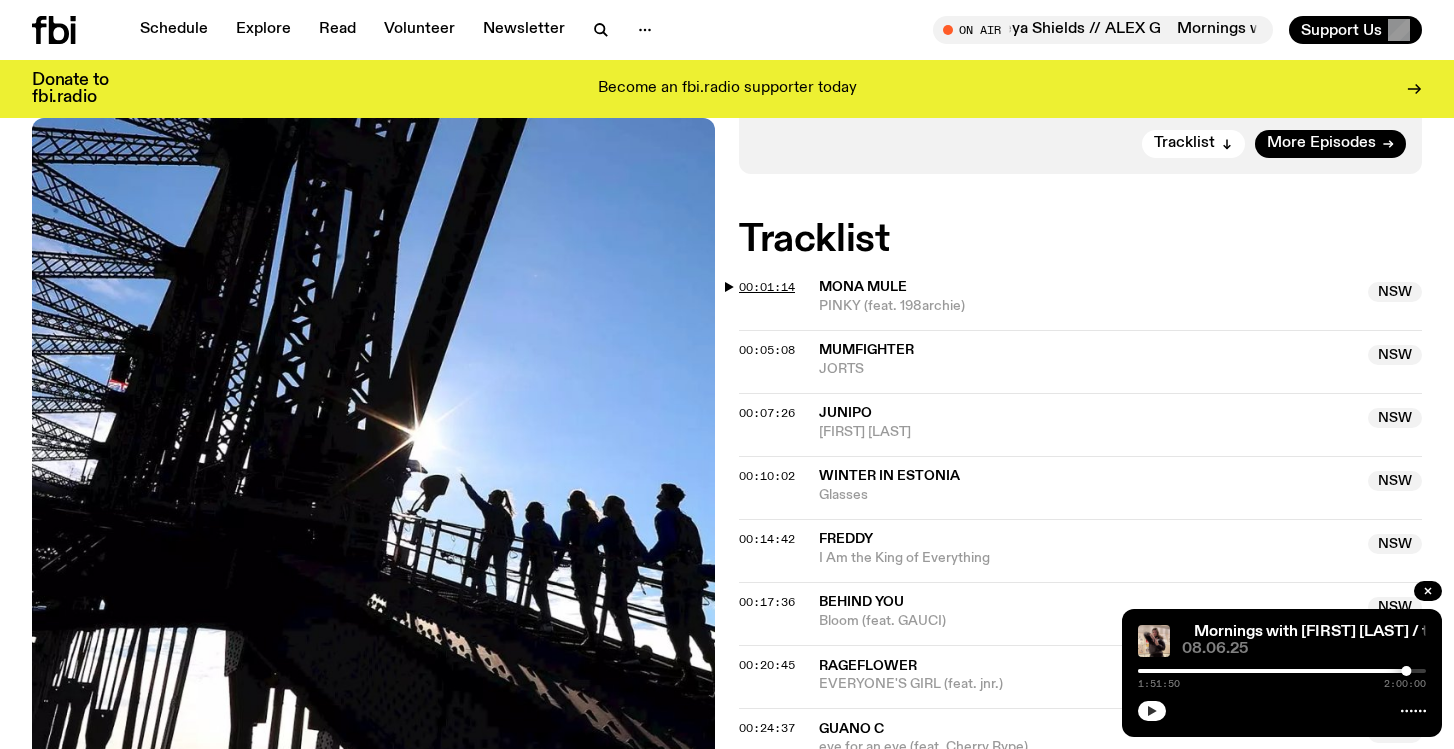 scroll, scrollTop: 543, scrollLeft: 0, axis: vertical 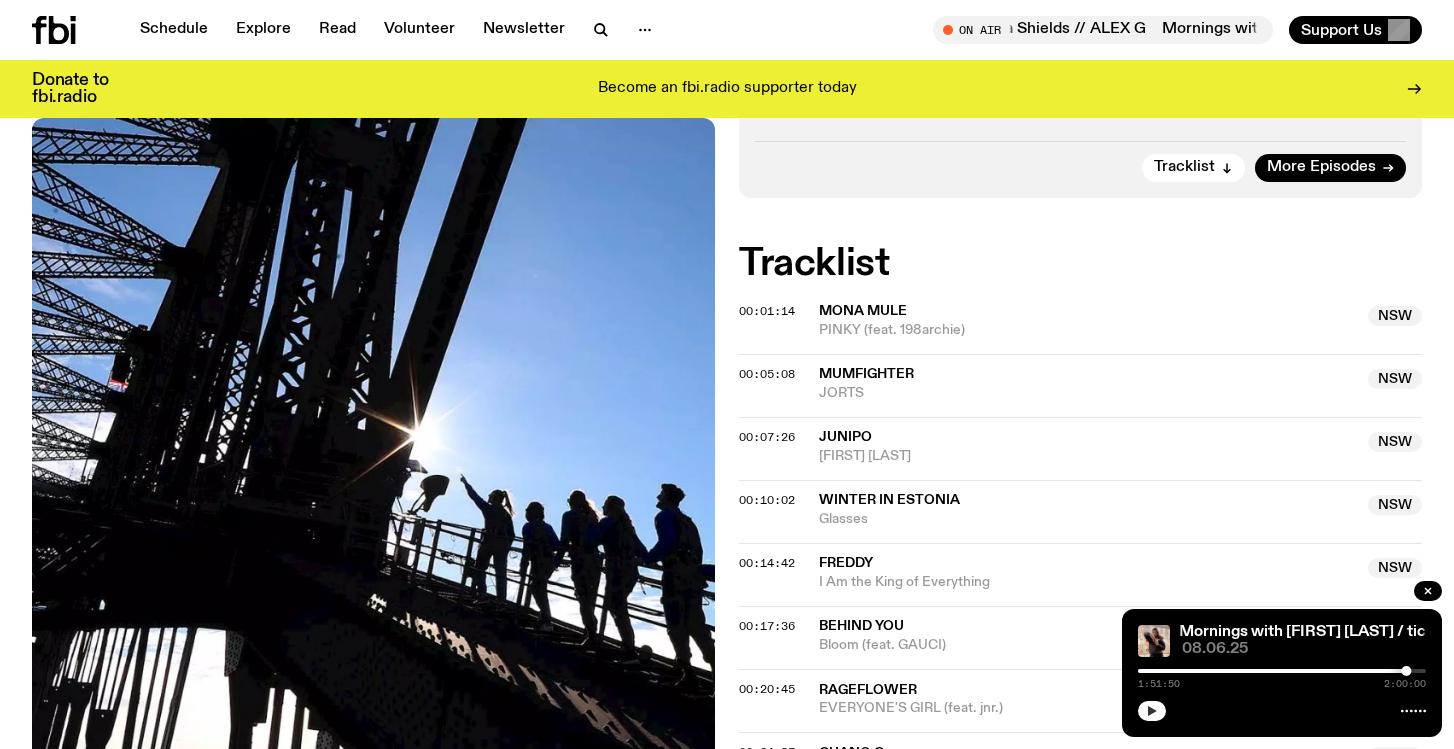 click on "Aired on 14.07.25 , 5:00am On Rotation Gigs: [ARTIST] presents NAPALM-Muzik @ Oxford Art Factory, Fri 18 July. Final release tix $32 here https://m.moshtix.com.au/v2/event/napalm-muzik/182298 [ARTIST] @ The Factory Floor, Fri 25 July. Tix $18 here https://www.factorytheatre.com.au/event/gauci/ Tracklist More Episodes Tracklist 00:01:14 [ARTIST] [STATE] PINKY (feat. [ARTIST]) [STATE] 00:05:08 [ARTIST] [STATE] JORTS [STATE] 00:07:26 [ARTIST] [STATE] [FIRST] [LAST] [STATE] 00:10:02 [ARTIST] [STATE] Glasses [STATE] 00:14:42 [ARTIST] [STATE] I Am the King of Everything [STATE] 00:17:36 [ARTIST] [STATE] Bloom (feat. [ARTIST]) [STATE] 00:20:45 [ARTIST] [STATE] EVERYONE'S GIRL (feat. [ARTIST]) [STATE] 00:24:37 [ARTIST] [STATE] eye for an eye (feat. [ARTIST]) [STATE] 00:27:43 [ARTIST] [STATE] Mirror Escape [STATE] 00:31:20 [ARTIST] [STATE] DOWNTOWN [STATE] 00:34:07 [ARTIST] [STATE] Goodnight april [STATE] 00:37:38 [ARTIST] [STATE] Far [STATE] 00:41:19 [FIRST] [LAST] [STATE] Evergreen [STATE] 00:45:23 [FIRST]'s Last Name [STATE] Young Forever [STATE] 00:48:36" 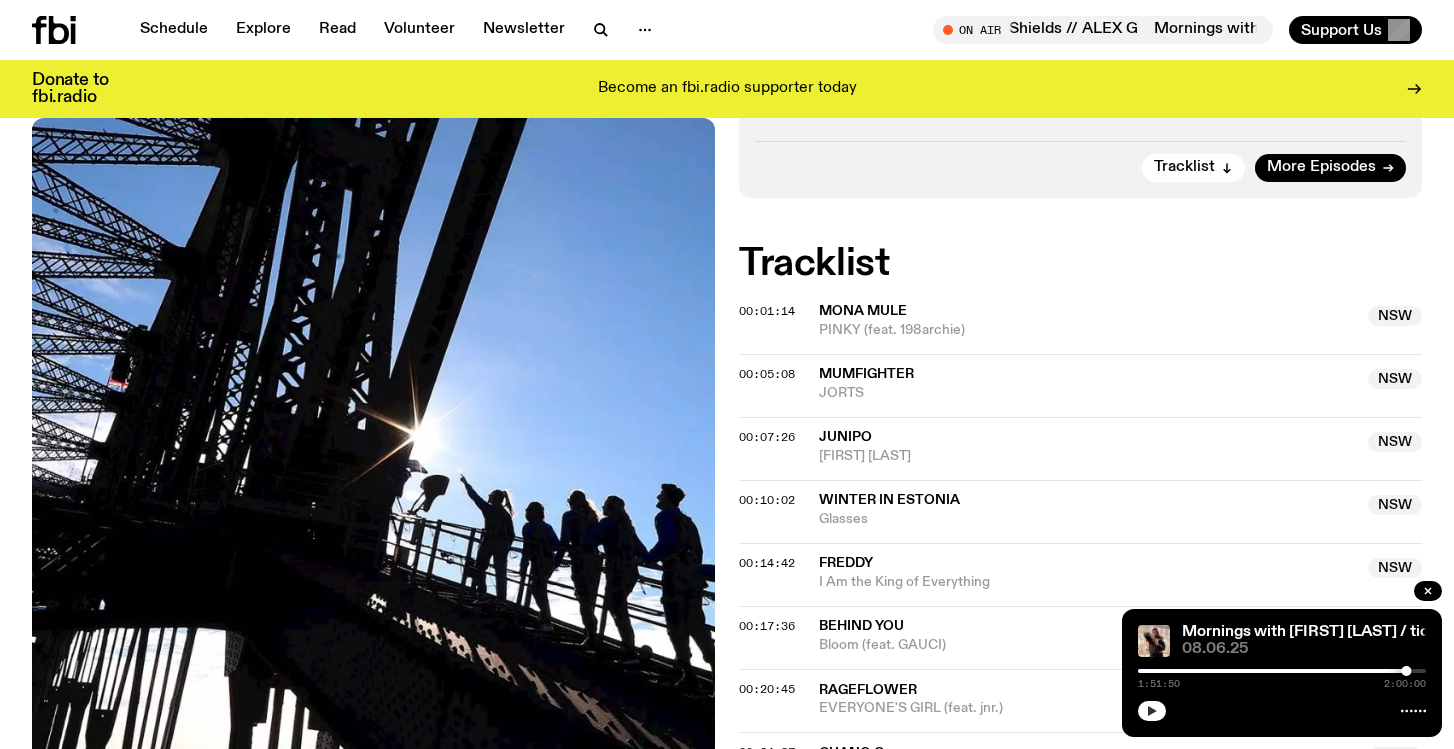 click on "Tracklist 00:01:14 [ARTIST] [STATE] PINKY (feat. [ARTIST]) [STATE] 00:05:08 [ARTIST] [STATE] JORTS [STATE] 00:07:26 [ARTIST] [STATE] [FIRST] [LAST] [STATE] 00:10:02 [ARTIST] [STATE] Glasses [STATE] 00:14:42 [ARTIST] [STATE] I Am the King of Everything [STATE] 00:17:36 [ARTIST] [STATE] Bloom (feat. [ARTIST]) [STATE] 00:20:45 [ARTIST] [STATE] EVERYONE'S GIRL (feat. [ARTIST]) [STATE] 00:24:37 [ARTIST] [STATE] eye for an eye (feat. [ARTIST]) [STATE] 00:27:43 [ARTIST] [STATE] Mirror Escape [STATE] 00:31:20 [ARTIST] [STATE] DOWNTOWN [STATE] 00:34:07 [ARTIST] [STATE] Goodnight april [STATE] 00:37:38 [ARTIST] [STATE] Far [STATE] 00:41:19 [FIRST] [LAST] [STATE] Evergreen [STATE] 00:45:23 [FIRST]'s Last Name [STATE] Young Forever [STATE] 00:48:36 [FIRST] [LAST] [STATE] Good Men Fell, I Loved Them Well [STATE] 00:53:43 [ARTIST] [STATE] MALIBU (feat. [ARTIST]) [STATE] 00:57:11 [ARTIST] [STATE] Changes [STATE]" 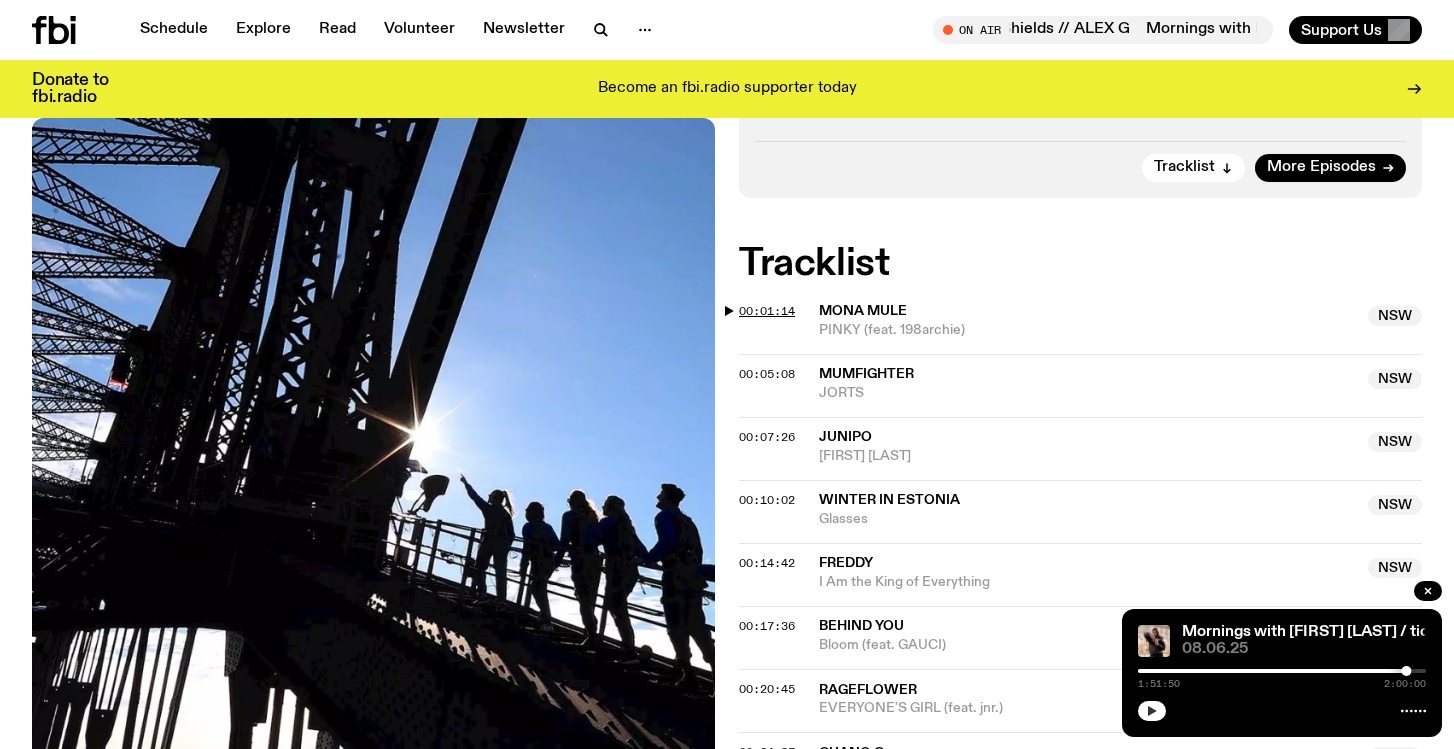 click on "00:01:14" at bounding box center [767, 311] 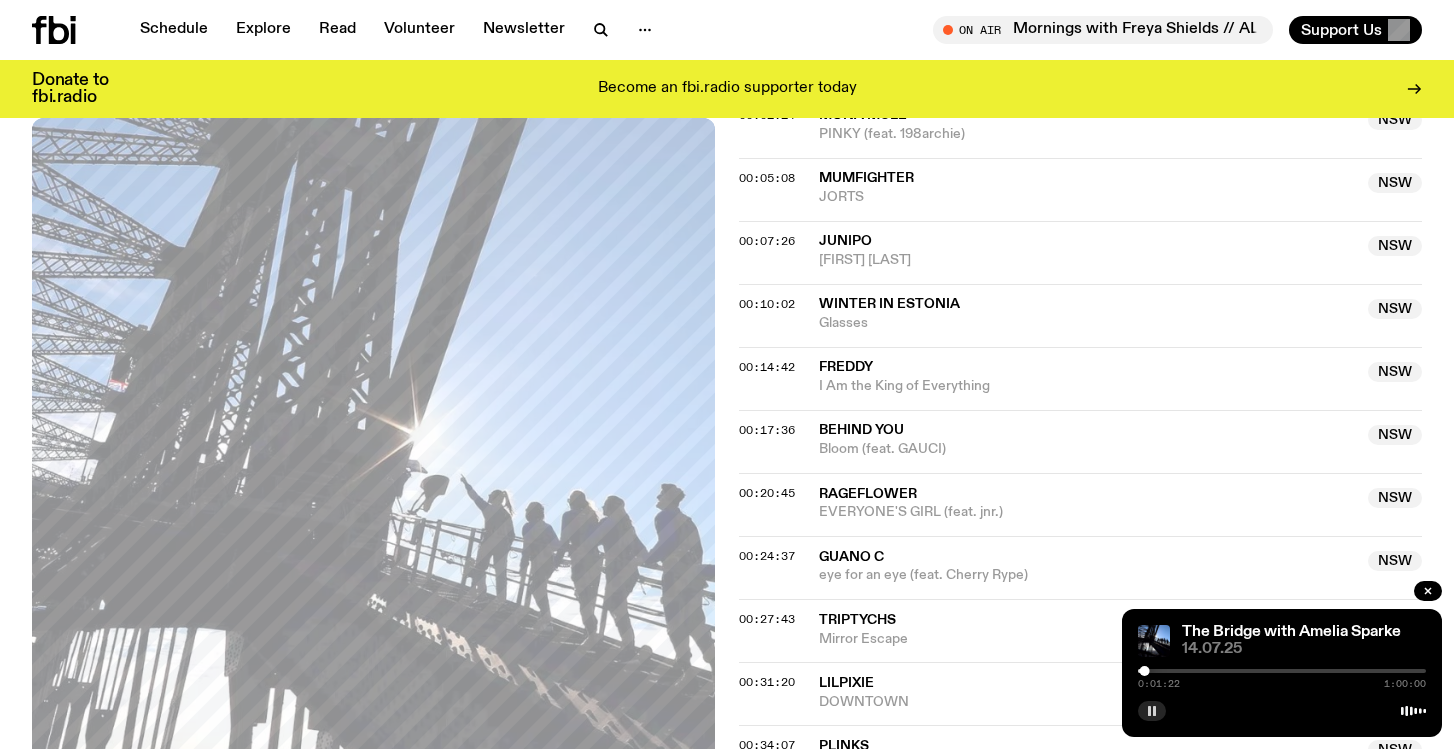 scroll, scrollTop: 746, scrollLeft: 0, axis: vertical 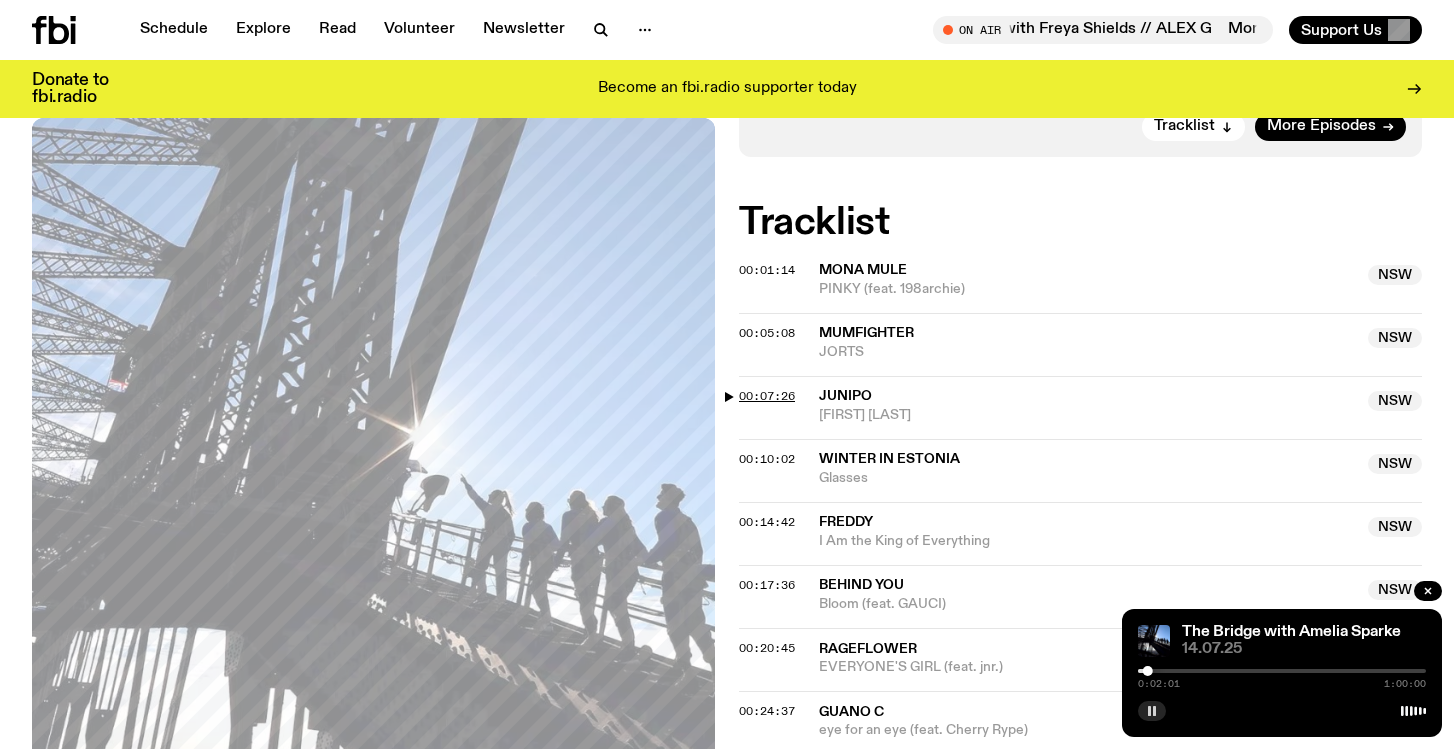 click on "00:07:26" at bounding box center [767, 396] 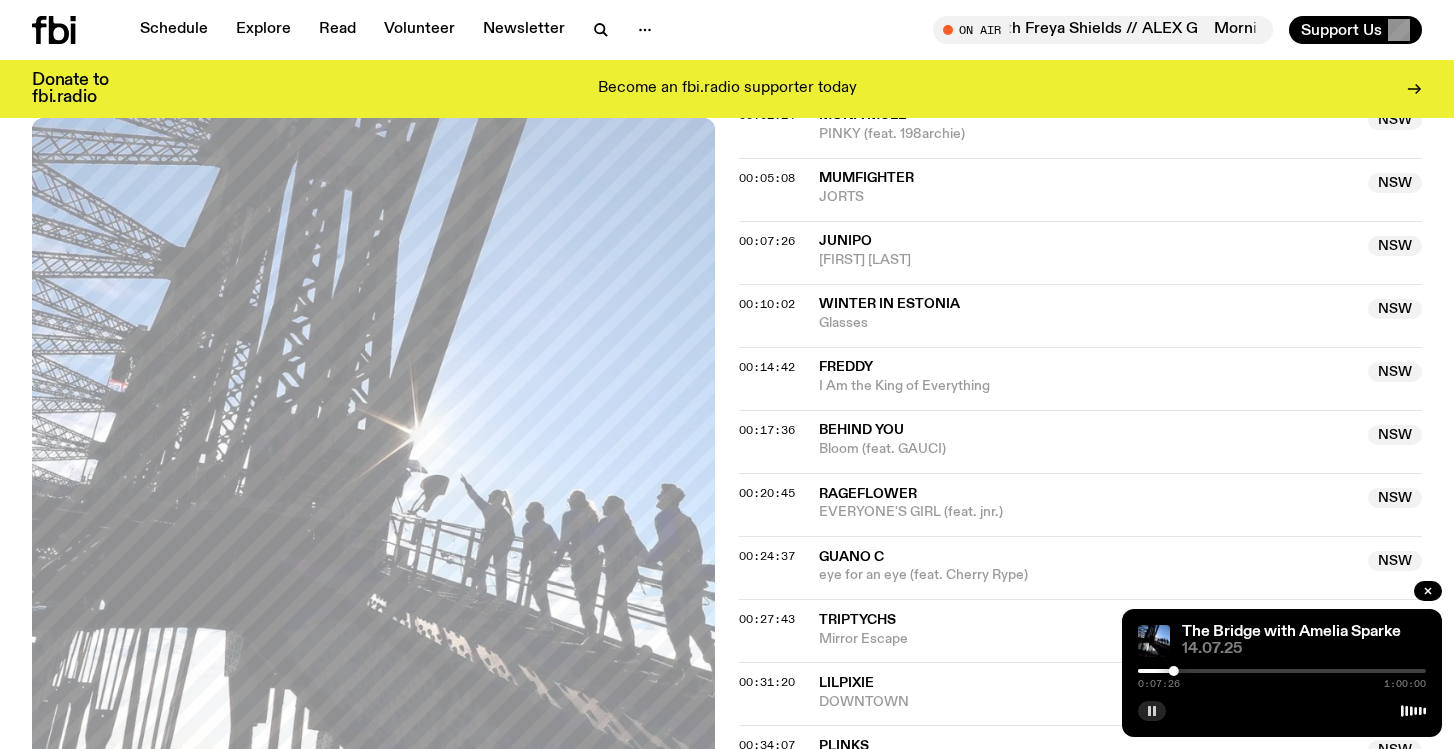 scroll, scrollTop: 751, scrollLeft: 0, axis: vertical 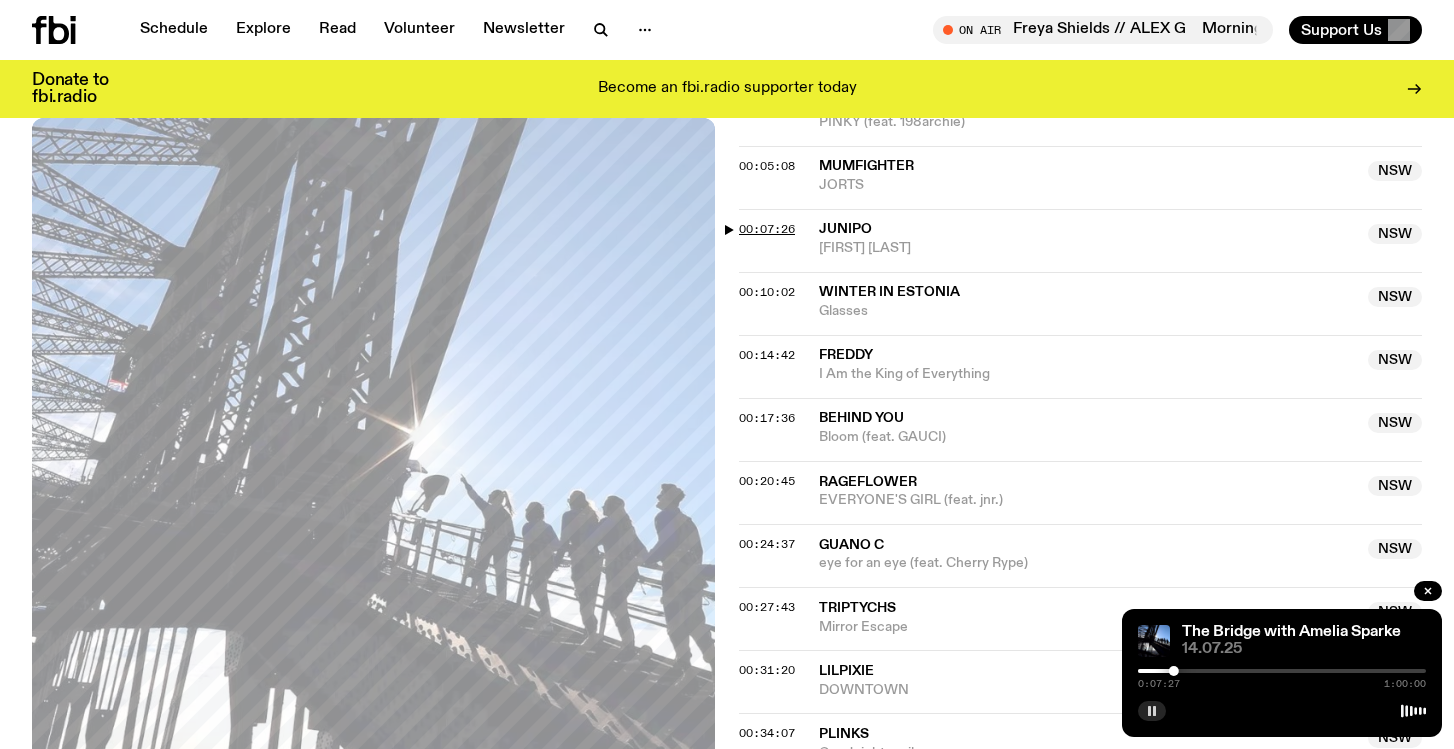 click on "00:07:26" at bounding box center [767, 229] 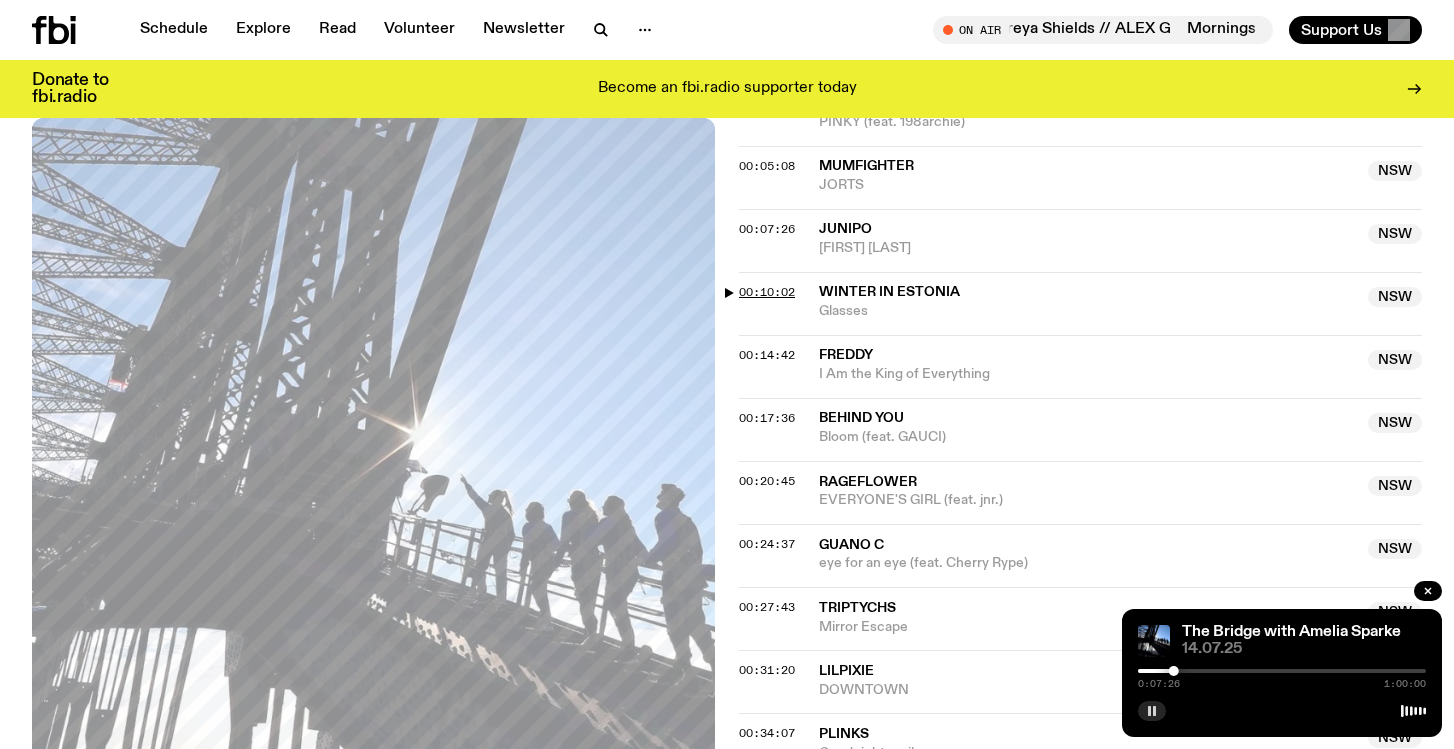 click on "00:10:02" at bounding box center (767, 292) 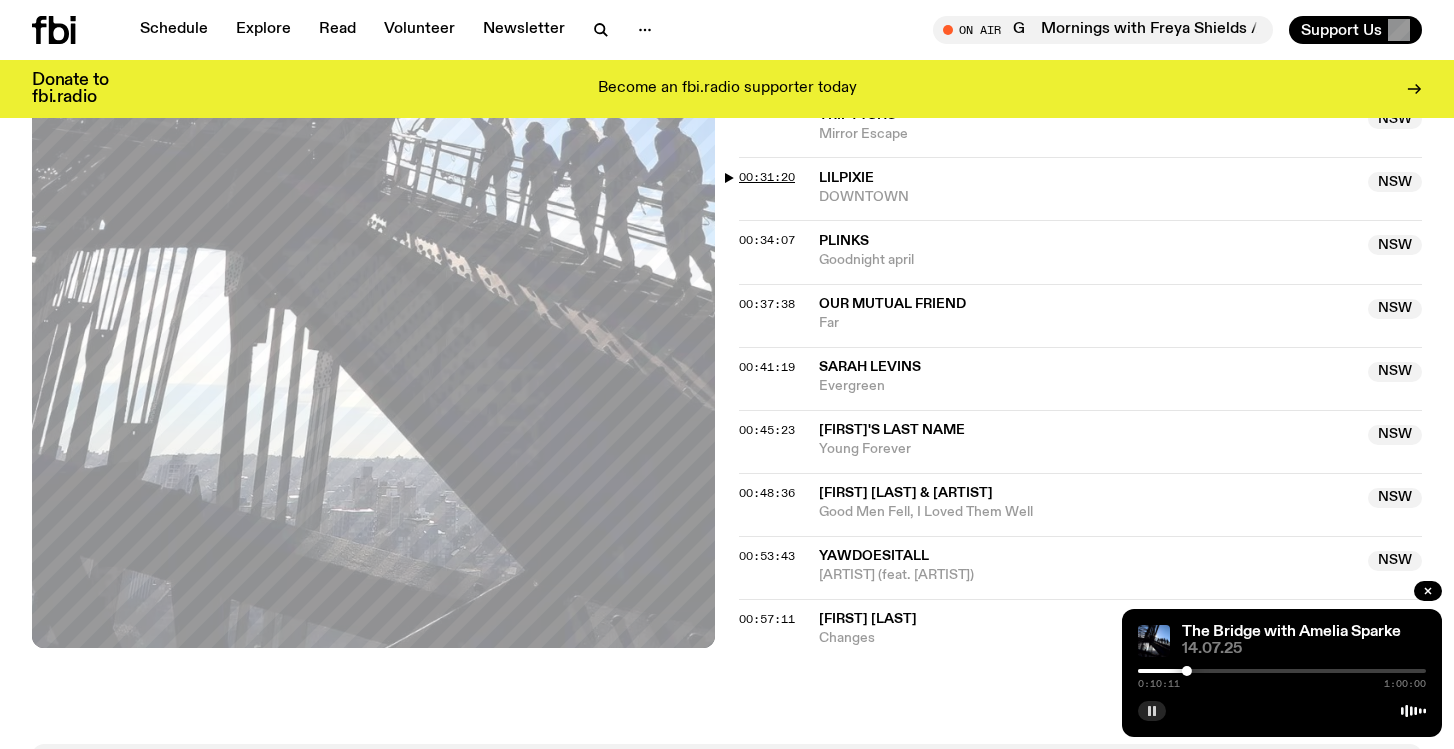 scroll, scrollTop: 1249, scrollLeft: 0, axis: vertical 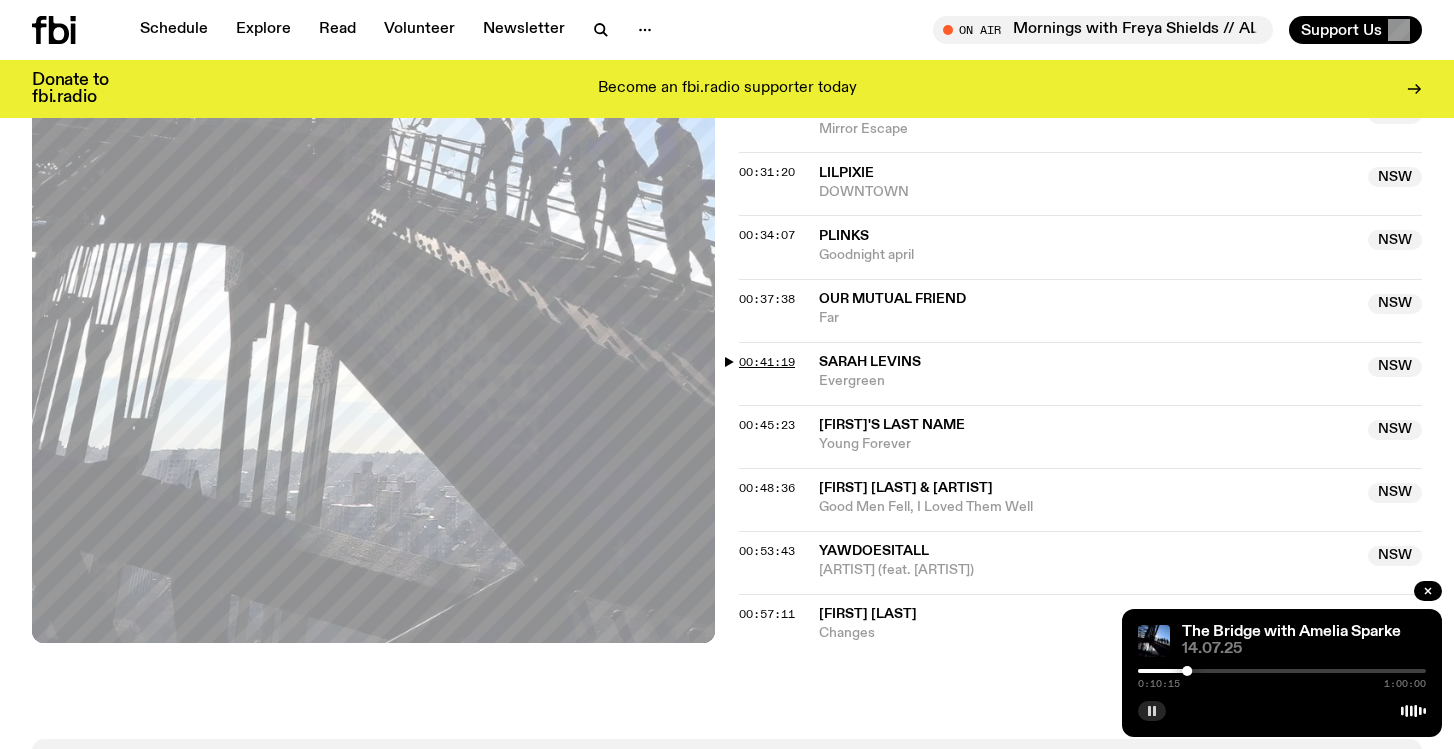 click on "00:41:19" at bounding box center [767, 362] 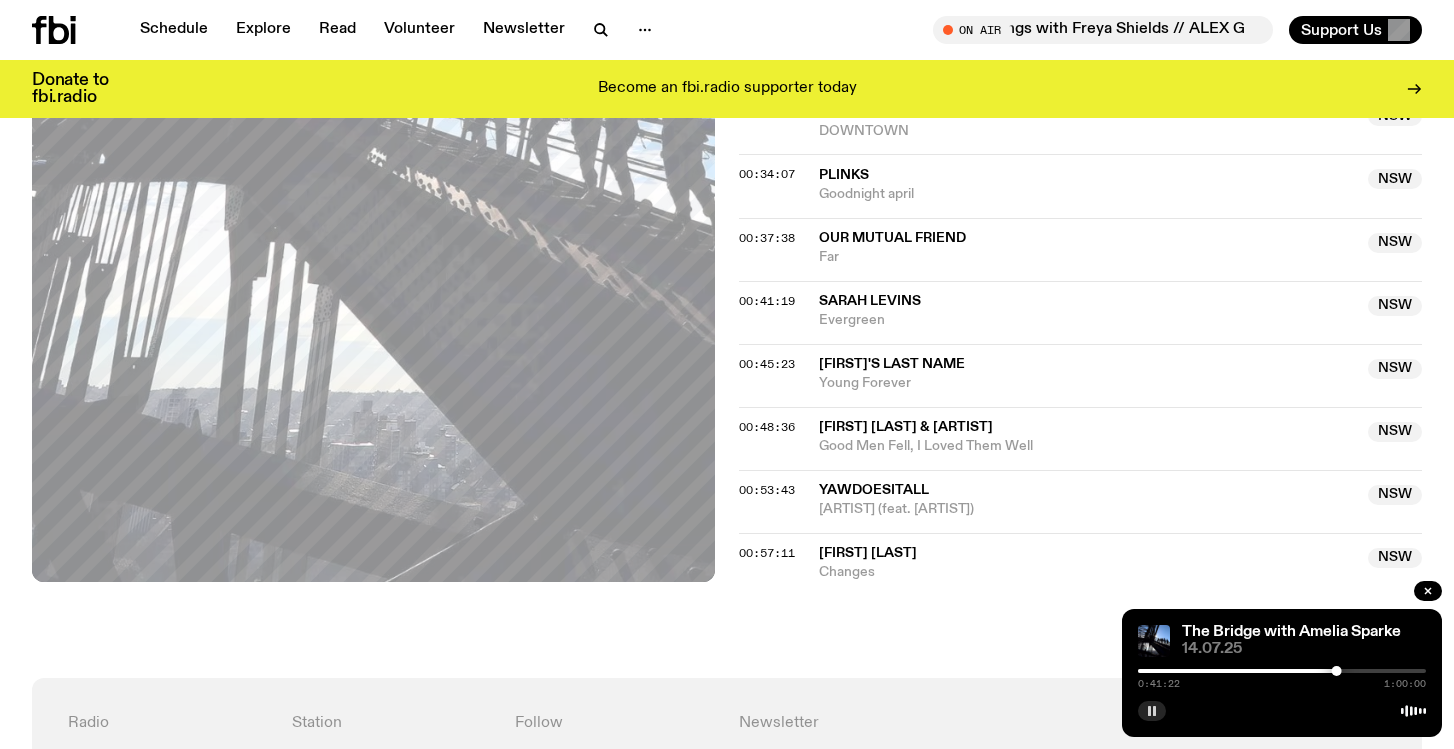 scroll, scrollTop: 1319, scrollLeft: 0, axis: vertical 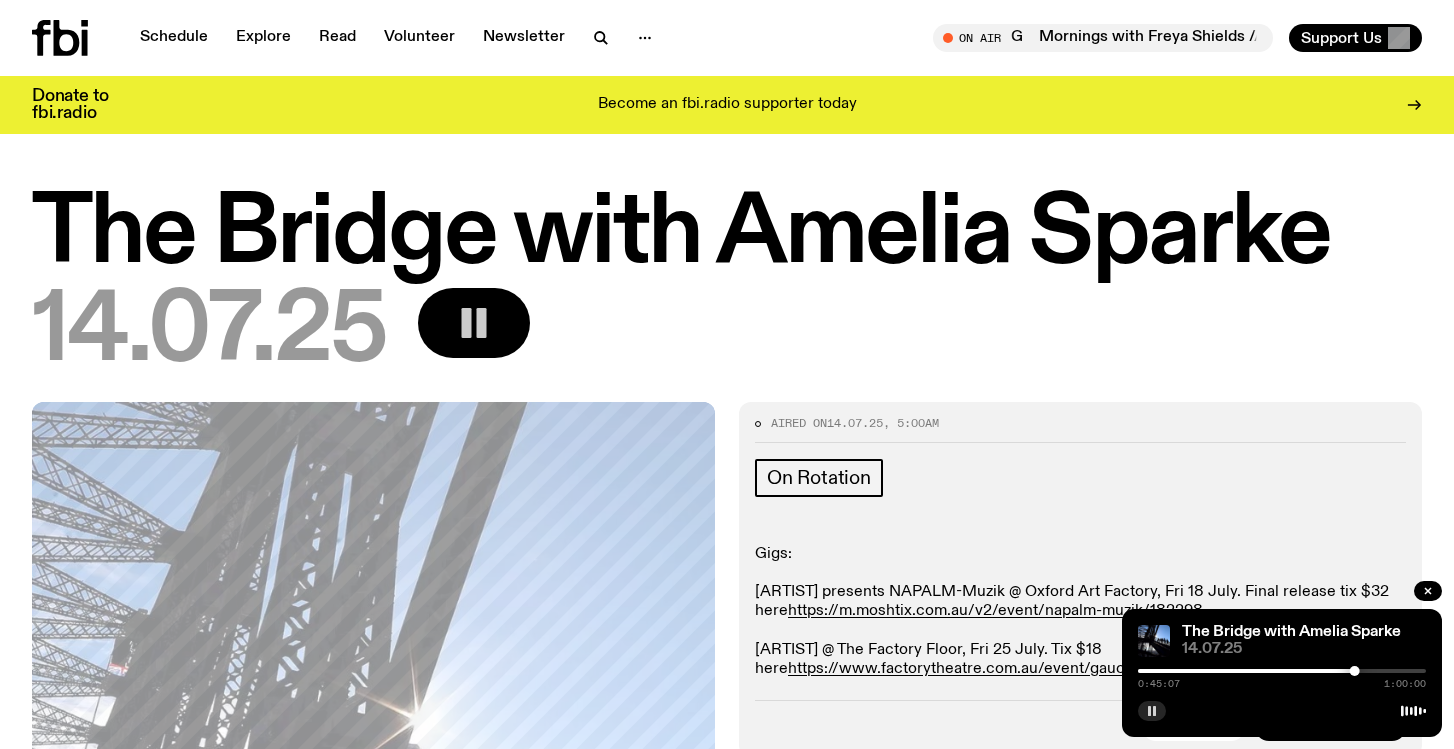 click 